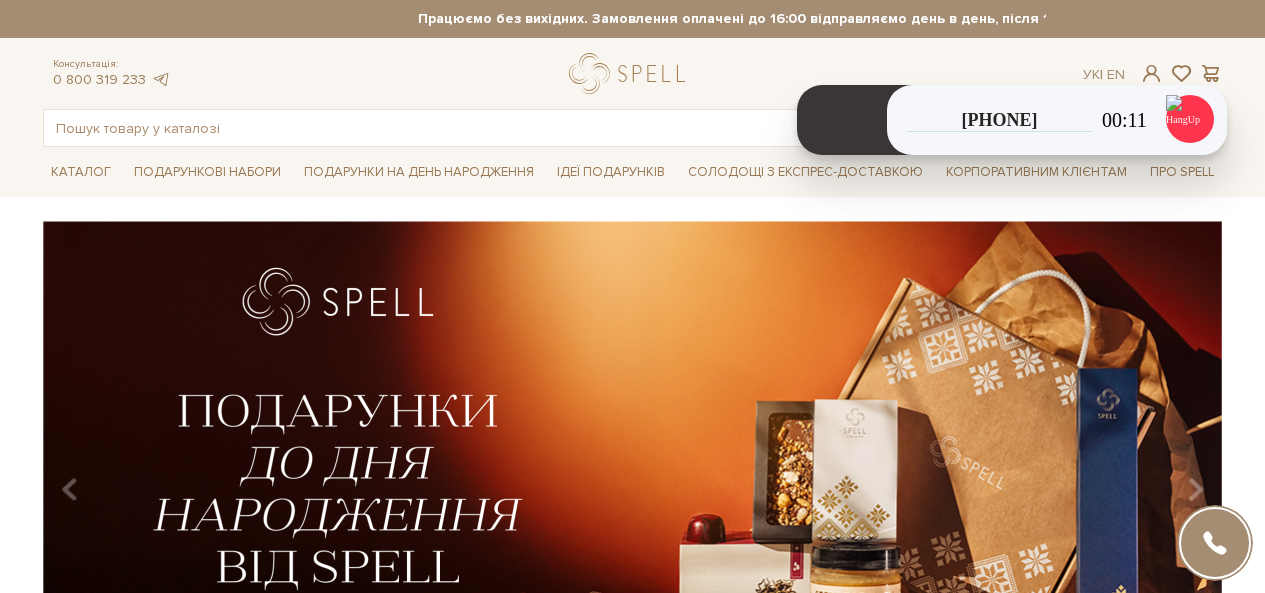 scroll, scrollTop: 0, scrollLeft: 0, axis: both 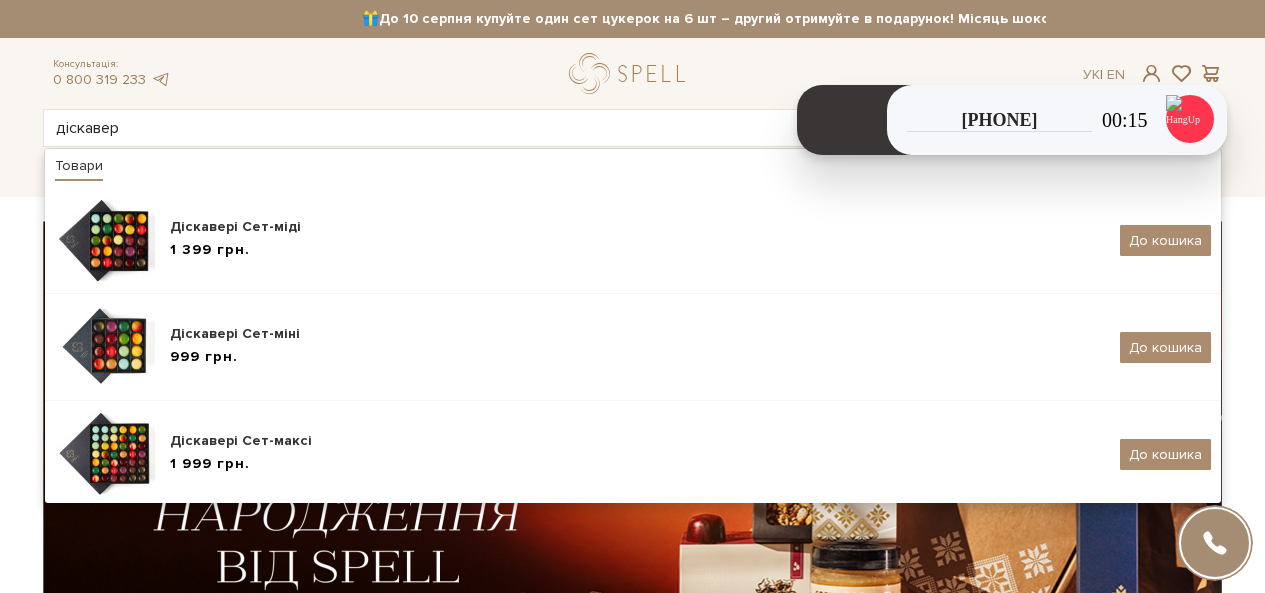 type on "діскавері" 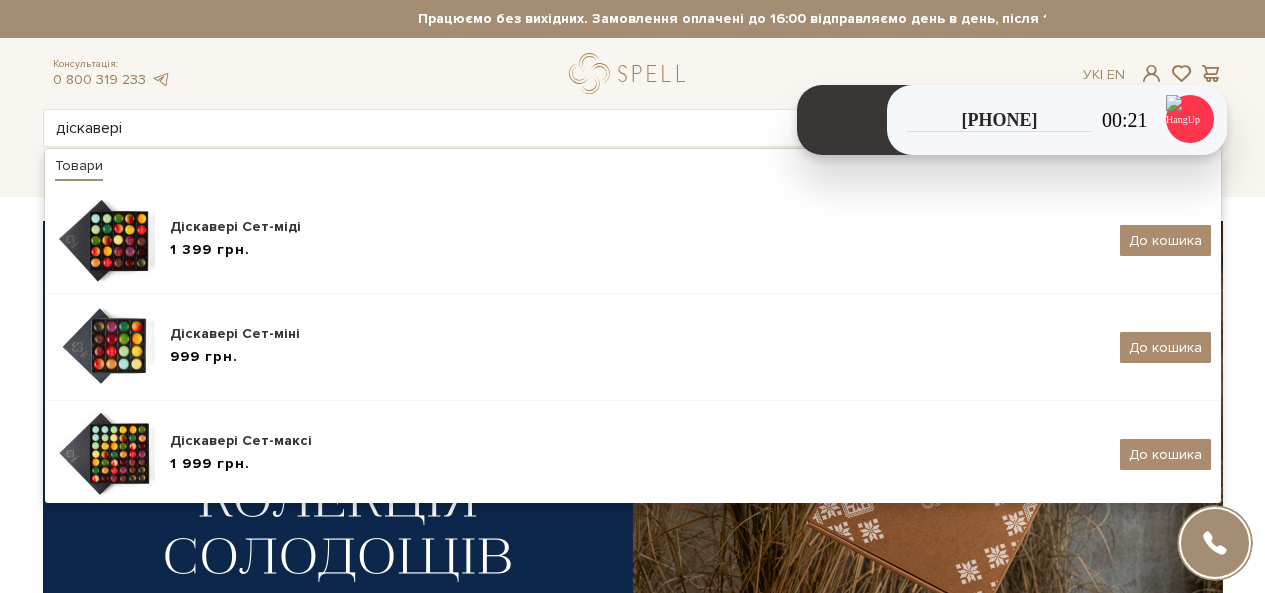 drag, startPoint x: 317, startPoint y: 125, endPoint x: 0, endPoint y: 99, distance: 318.06445 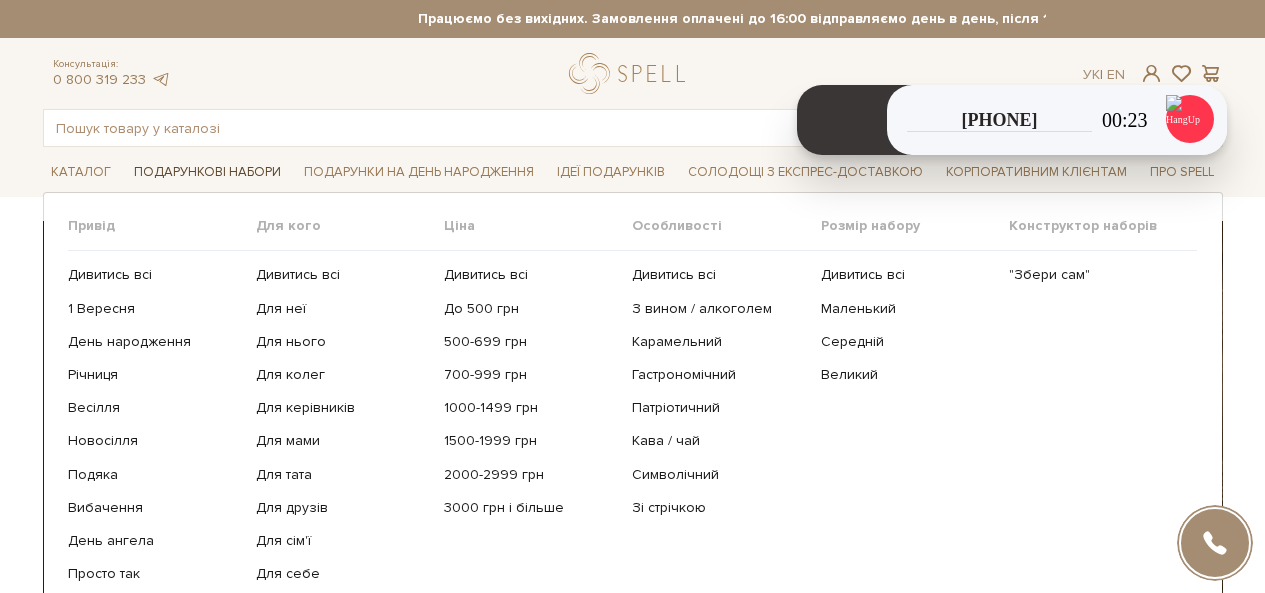 click on "Подарункові набори" at bounding box center (207, 172) 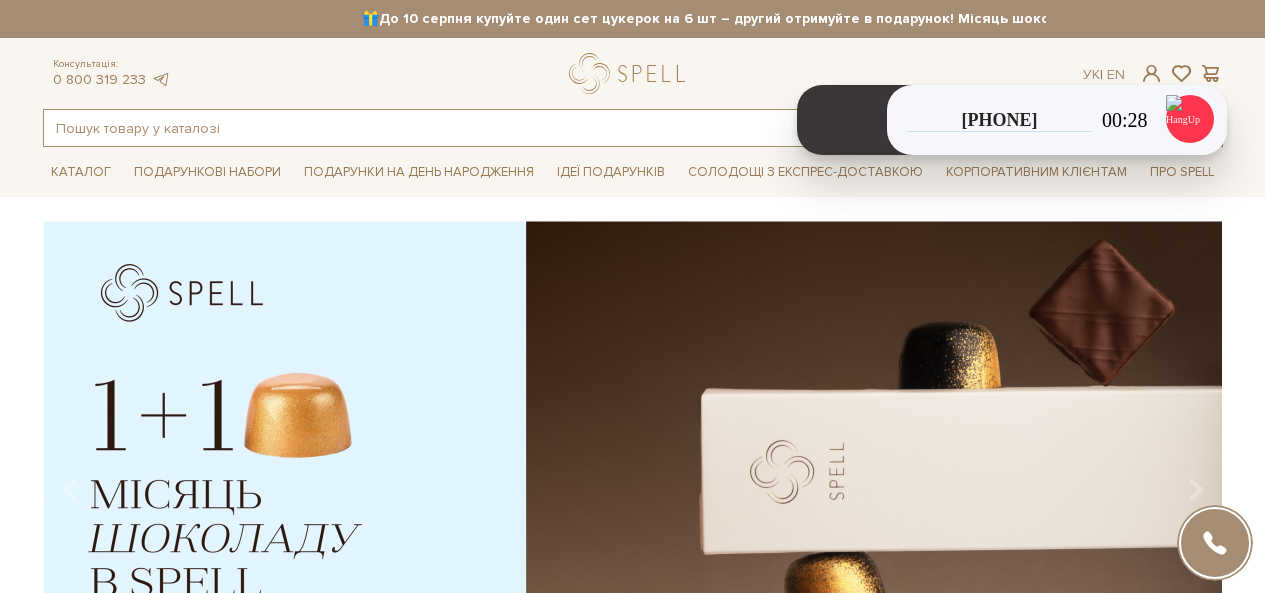 click at bounding box center (610, 128) 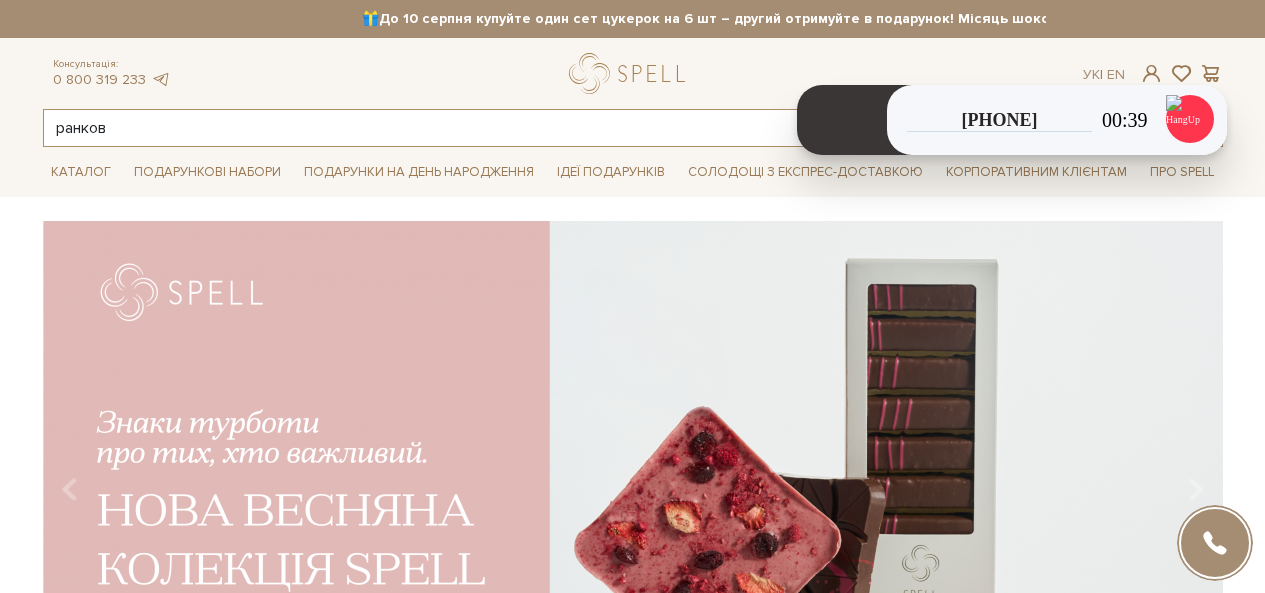 click on "ранков" at bounding box center (610, 128) 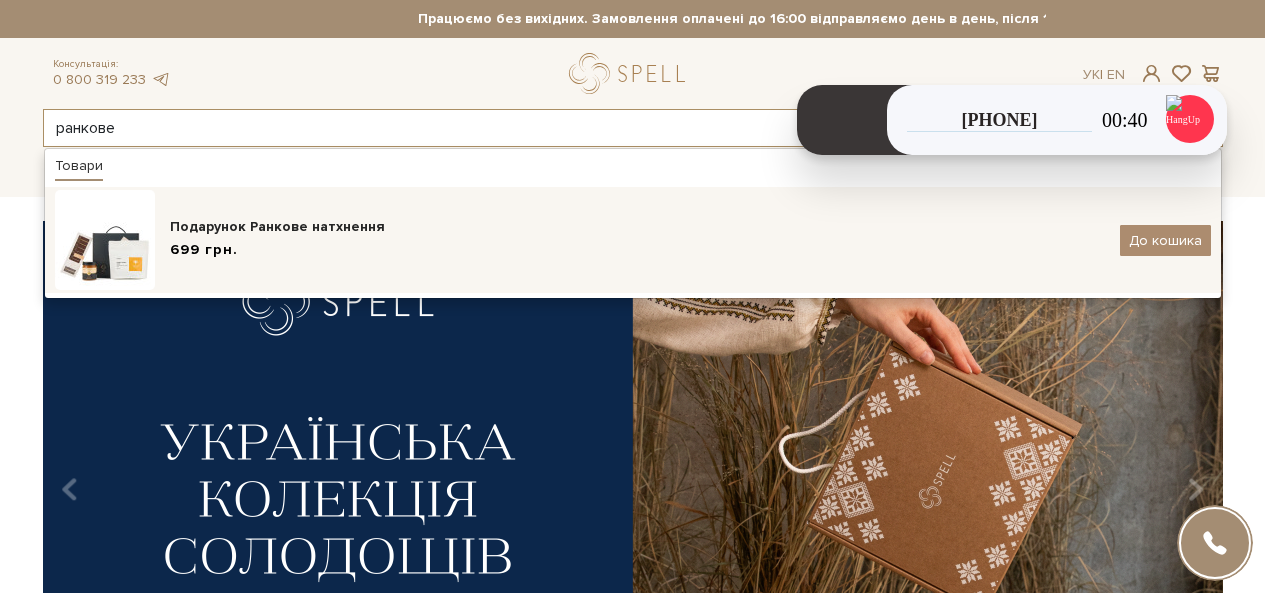 type on "ранкове" 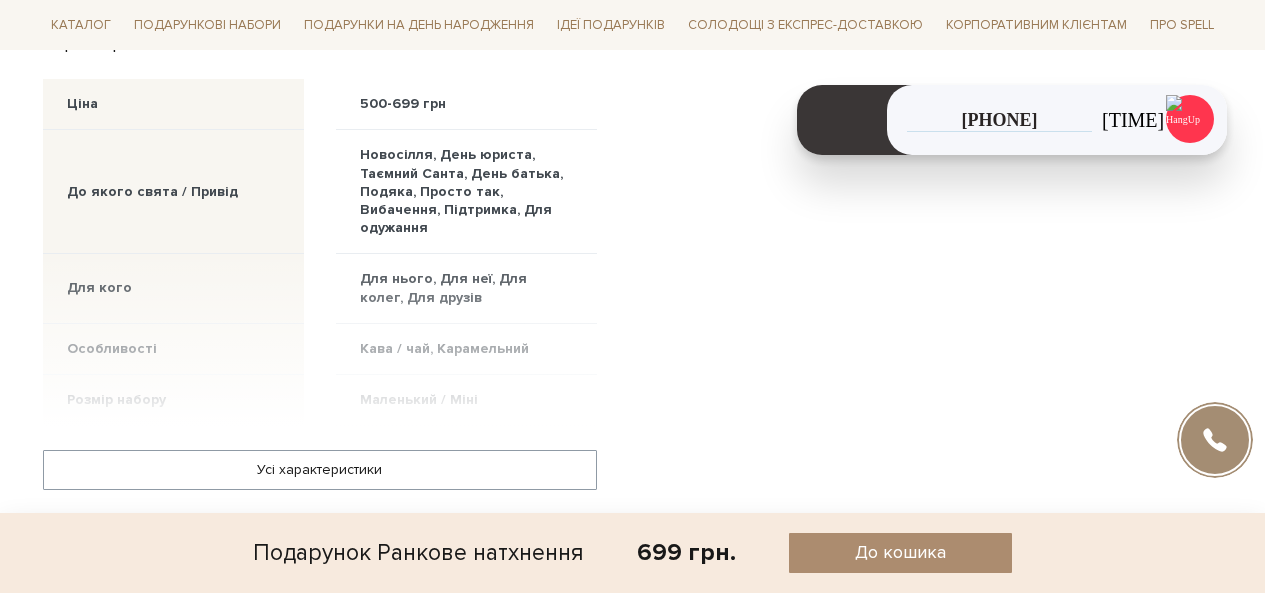 scroll, scrollTop: 0, scrollLeft: 0, axis: both 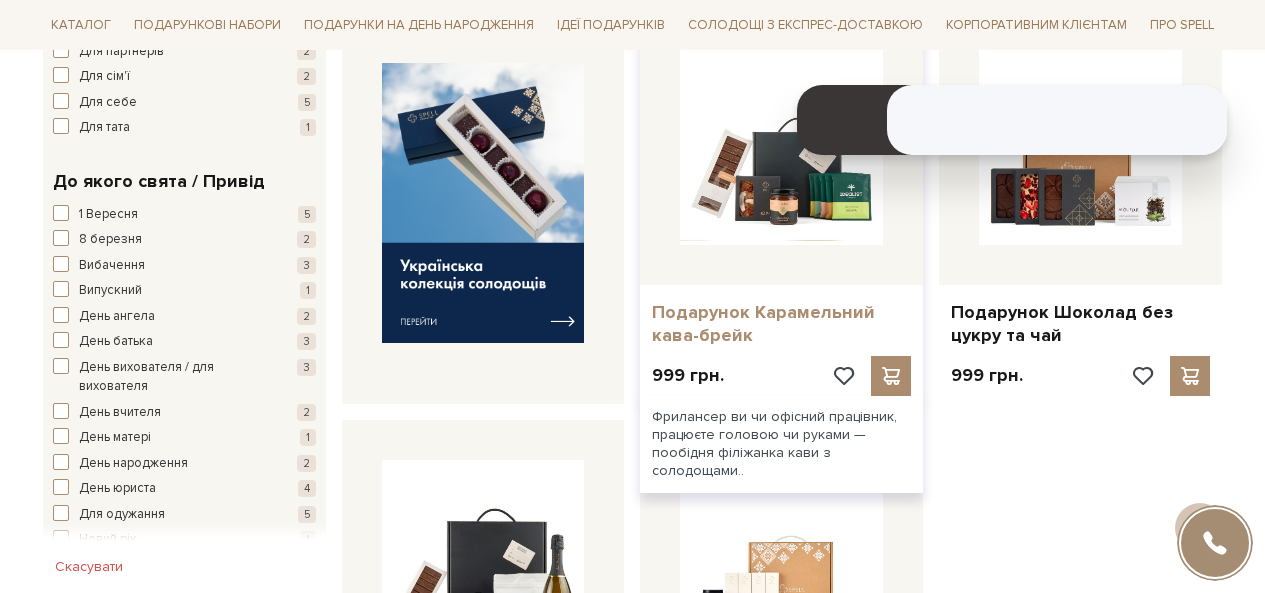click on "Подарунок Карамельний кава-брейк" at bounding box center (781, 324) 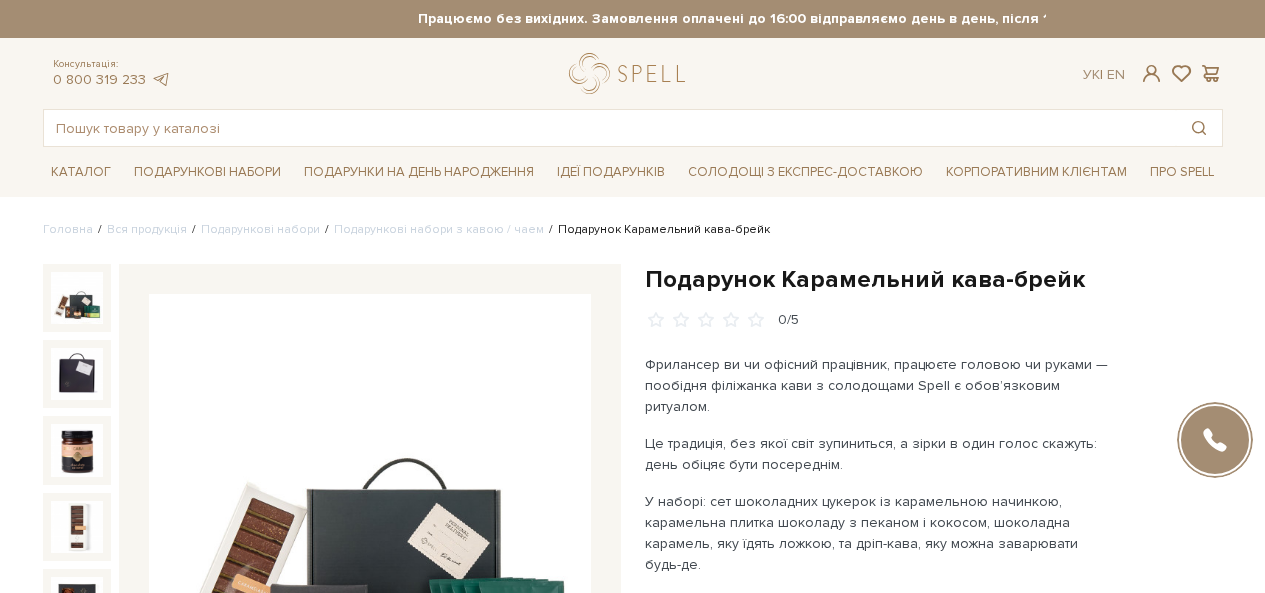 scroll, scrollTop: 500, scrollLeft: 0, axis: vertical 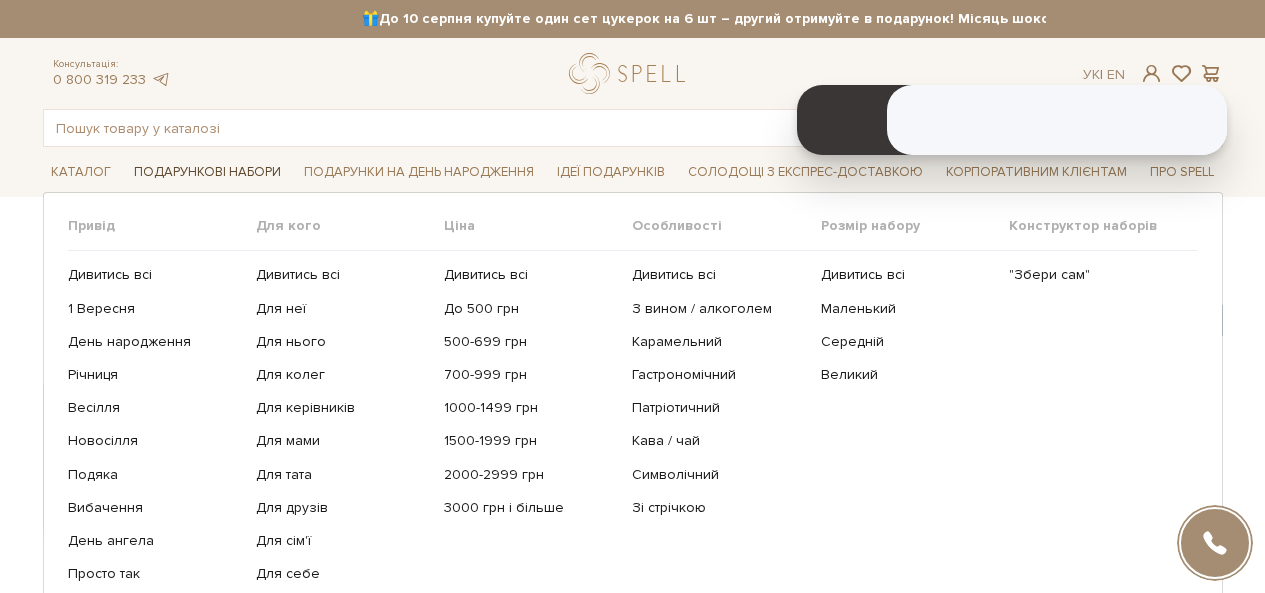 click on "Подарункові набори" at bounding box center (207, 172) 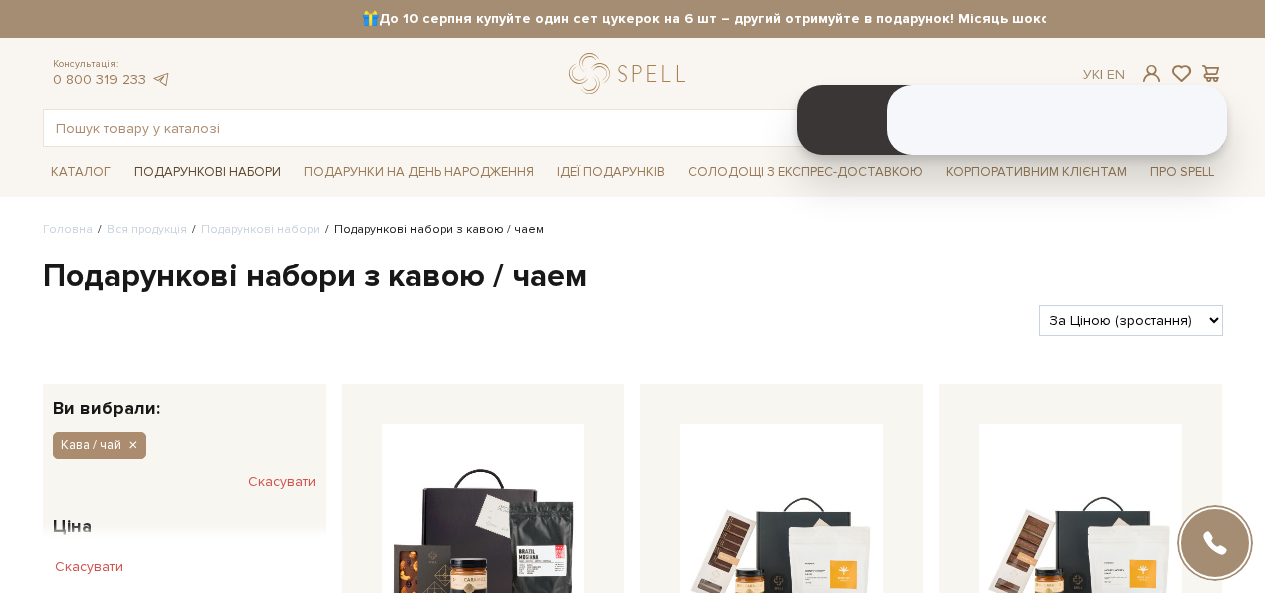 click on "Подарункові набори" at bounding box center (207, 172) 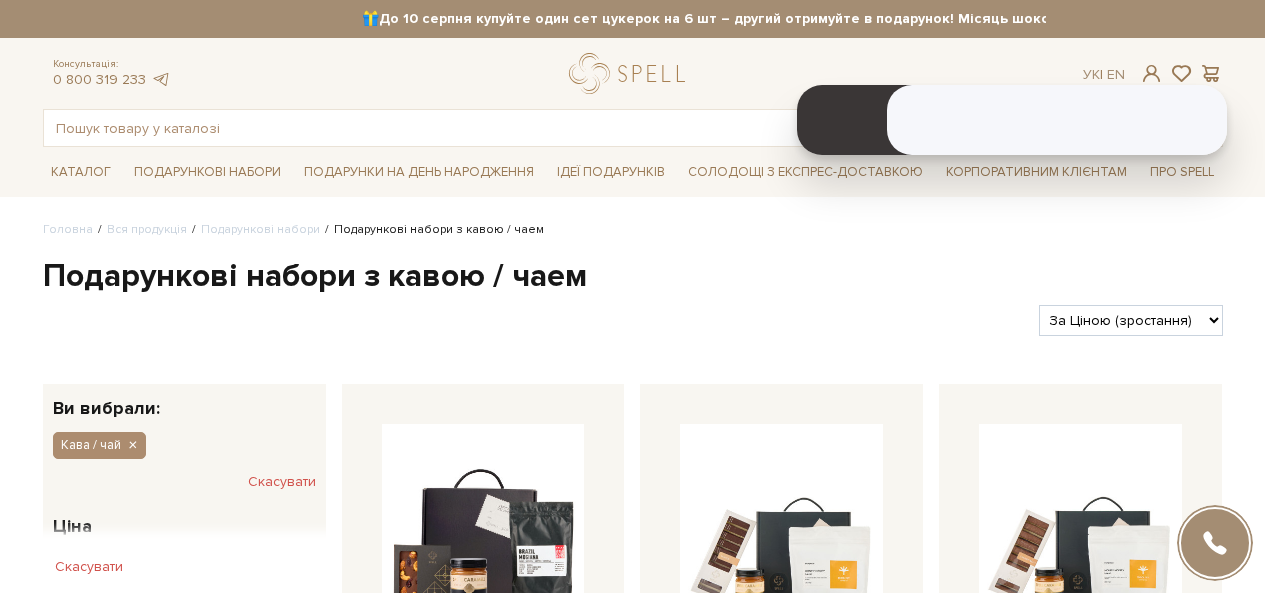 click on "Каталог
Всі солодощі
Дивитись всі 🎁Акція! Сети цукерок 1+1 Новинки SALE" at bounding box center [632, 172] 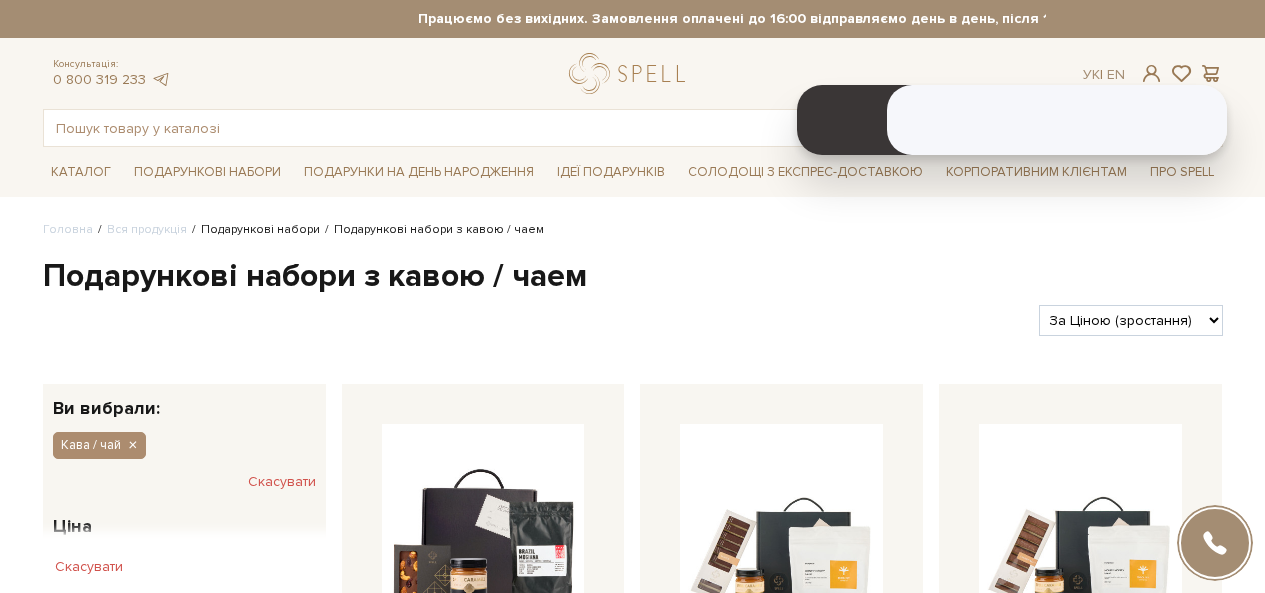 click on "Подарункові набори" at bounding box center [260, 229] 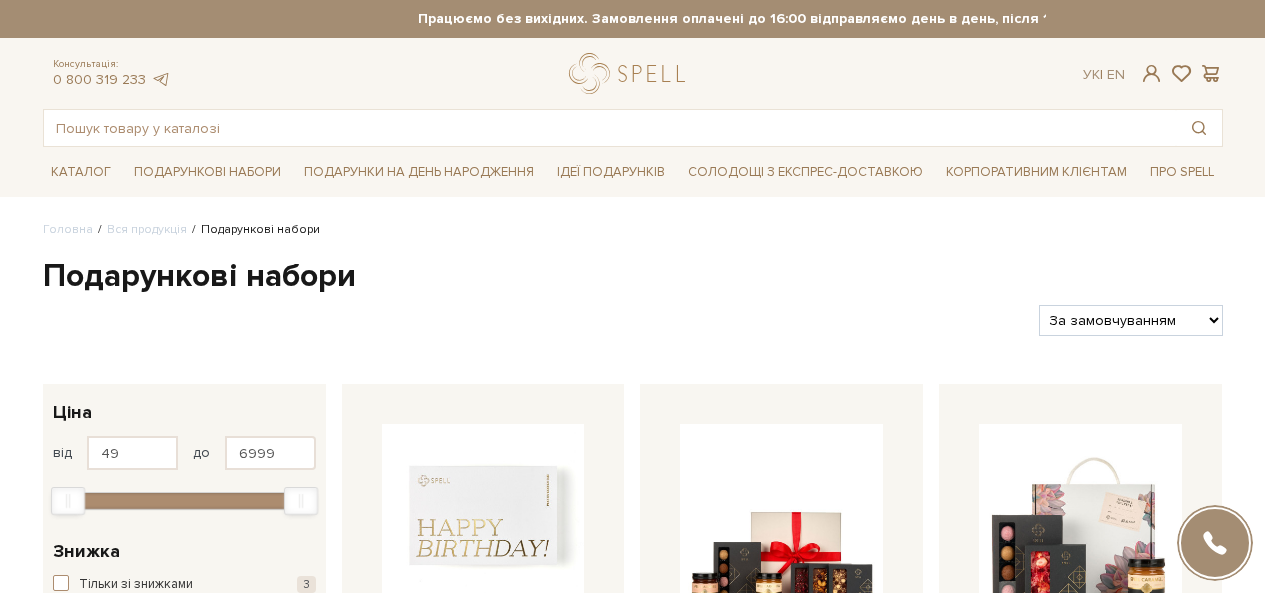 scroll, scrollTop: 0, scrollLeft: 0, axis: both 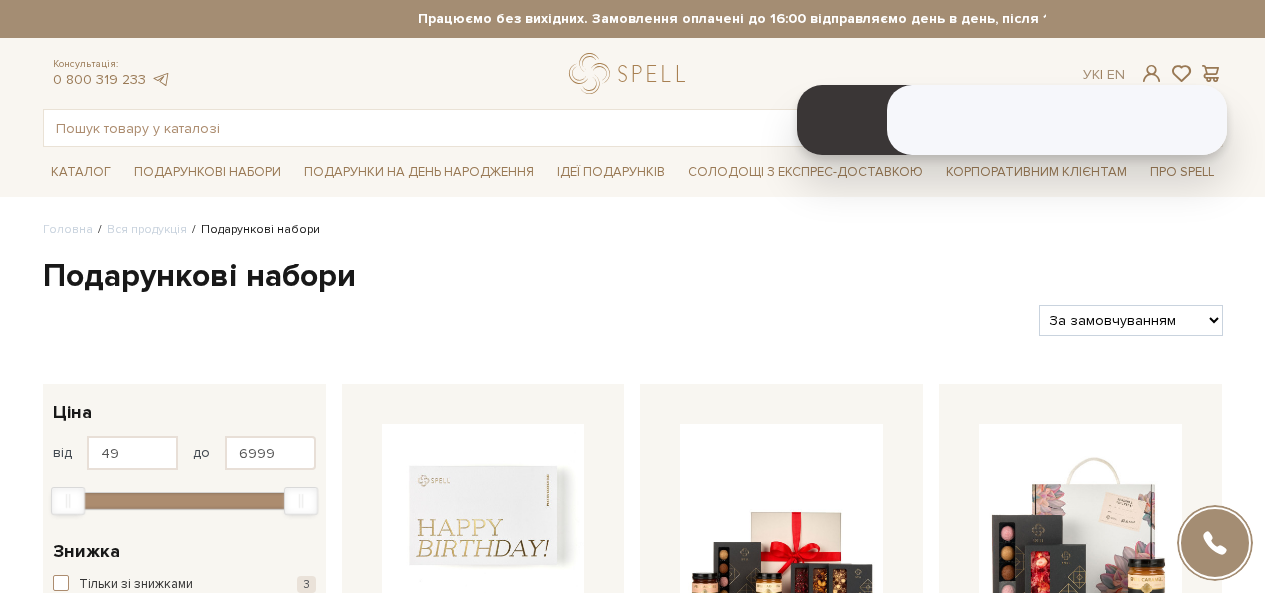 select on "https://spellchocolate.com/our-productions/podarunkovi-box/?sort=p.price&order=ASC" 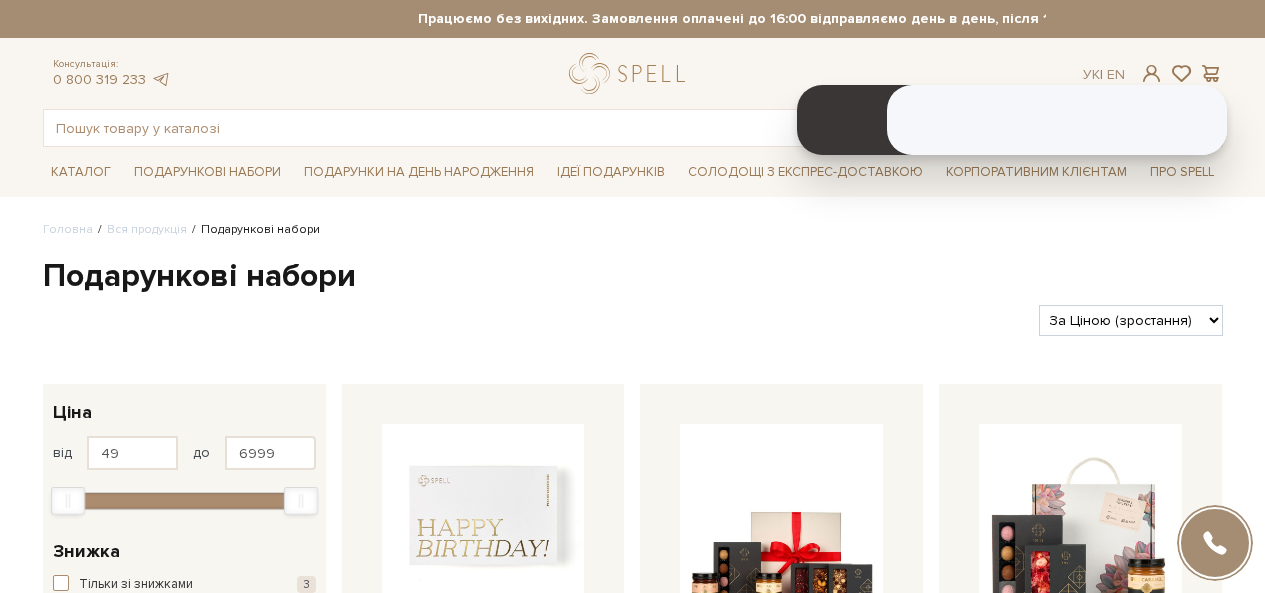 click on "За замовчуванням
За Ціною (зростання)
За Ціною (зменшення)
Новинки
За популярністю" at bounding box center [1130, 320] 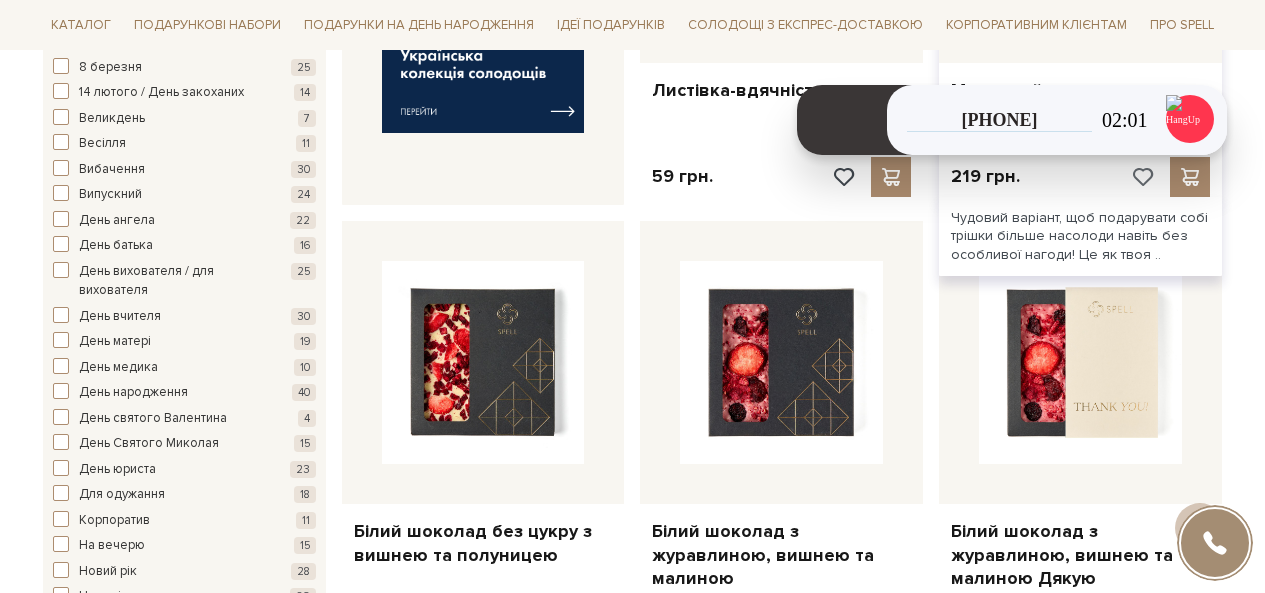 scroll, scrollTop: 1634, scrollLeft: 0, axis: vertical 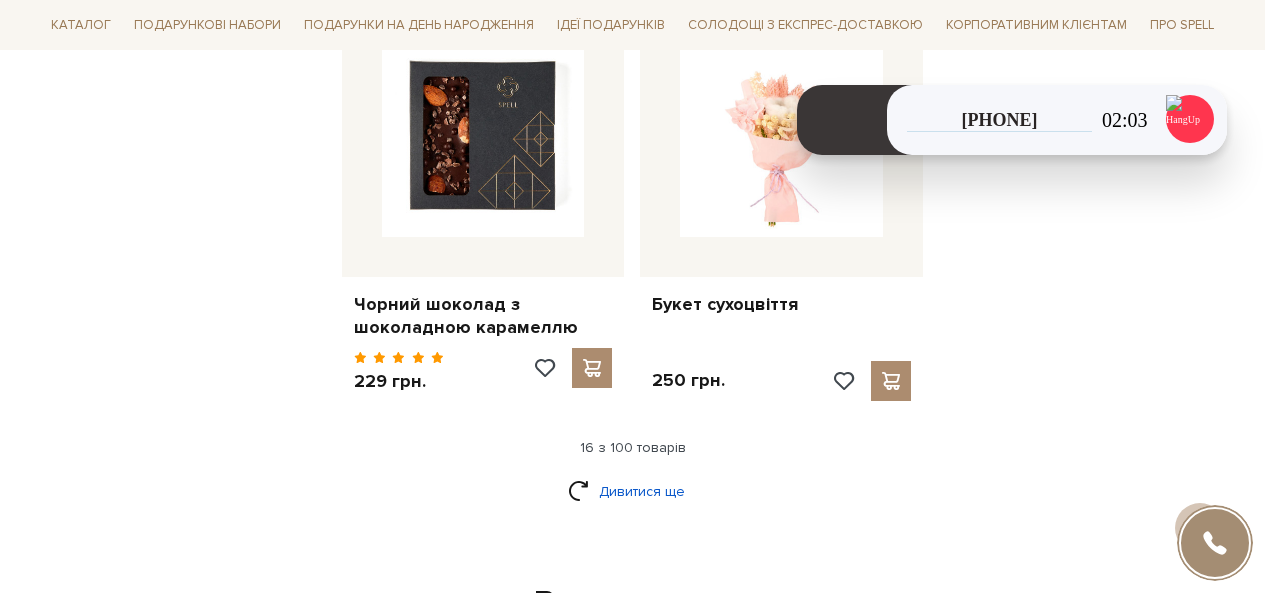 click on "Дивитися ще" at bounding box center [633, 491] 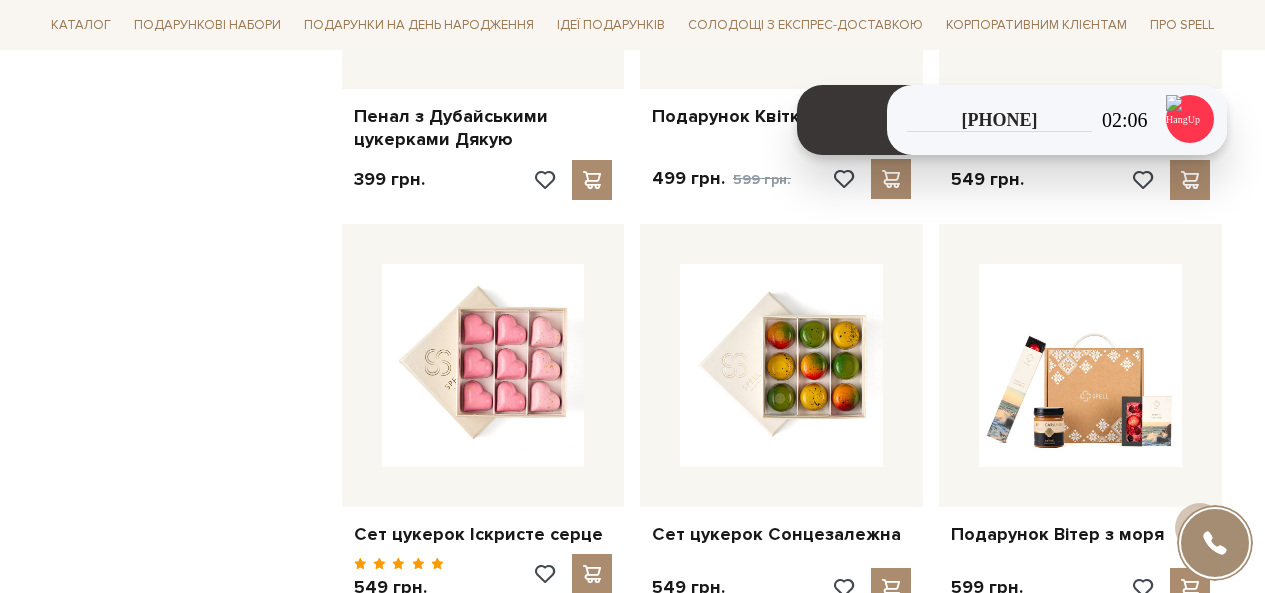 scroll, scrollTop: 5100, scrollLeft: 0, axis: vertical 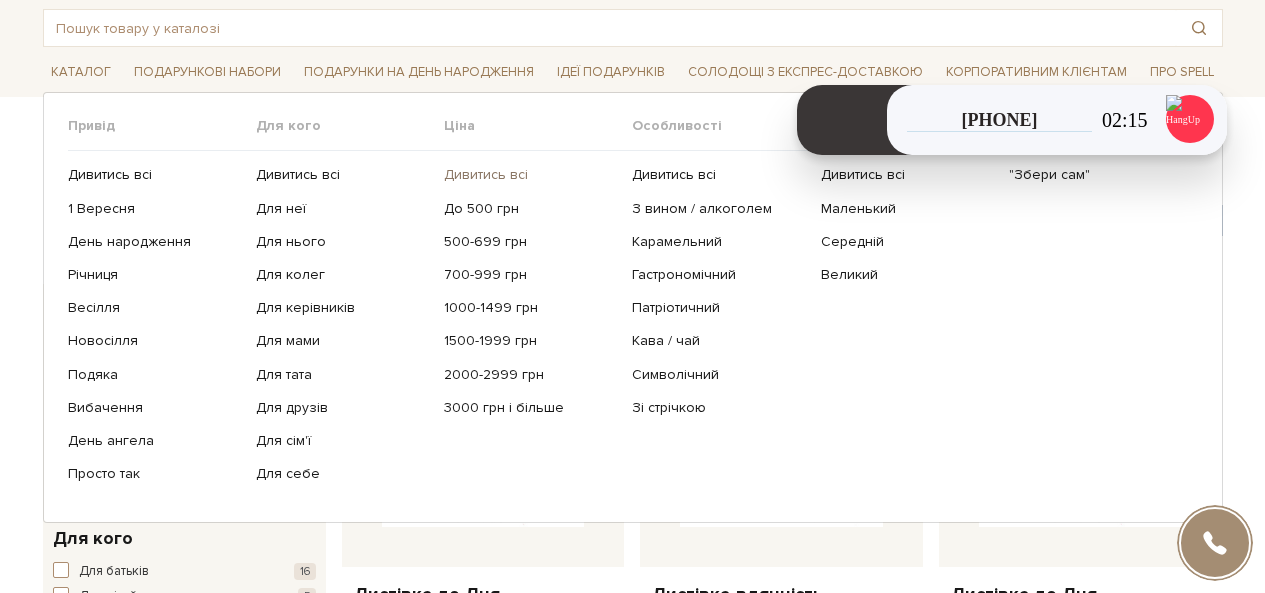 click on "Дивитись всі" at bounding box center [530, 175] 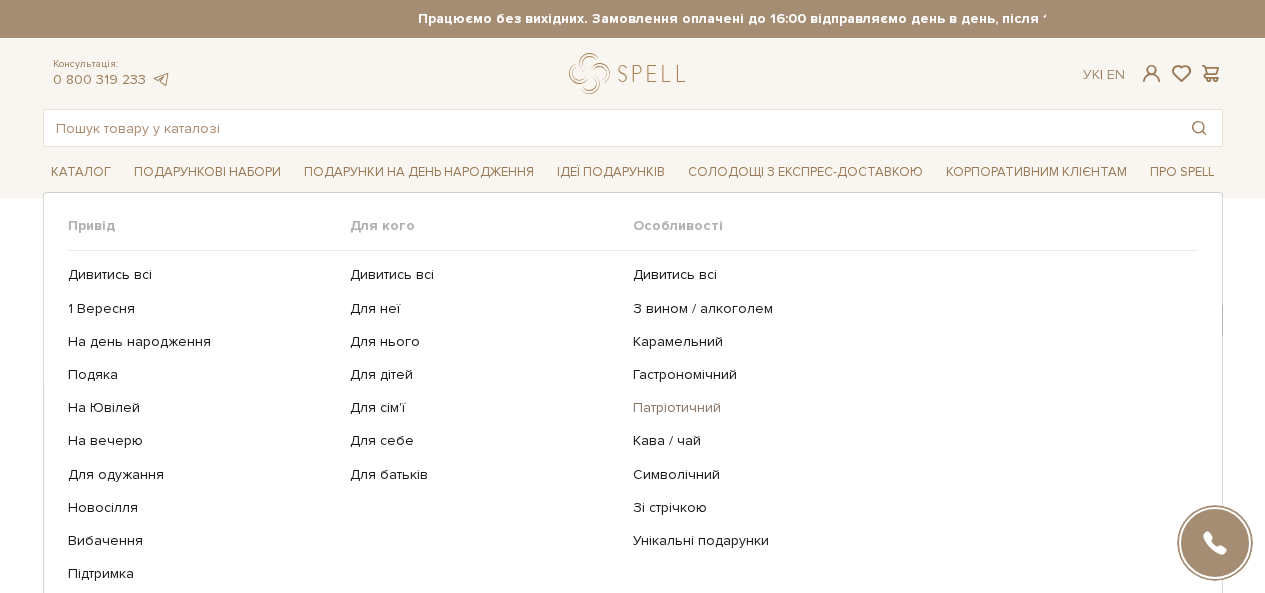 scroll, scrollTop: 0, scrollLeft: 0, axis: both 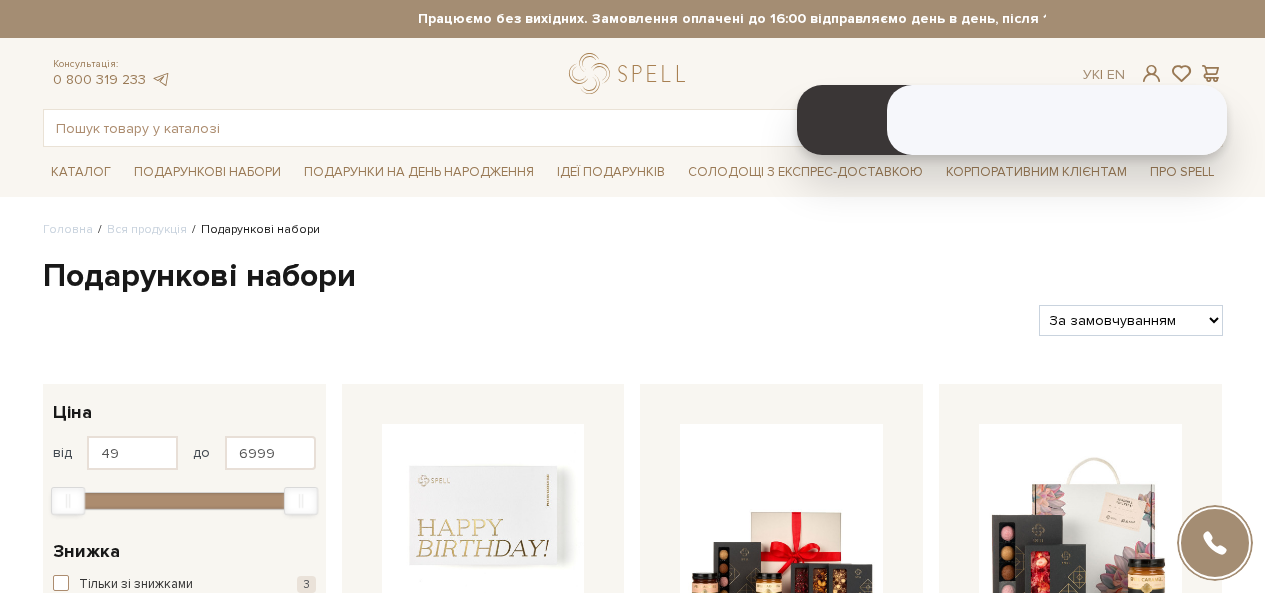 click on "За замовчуванням
За Ціною (зростання)
За Ціною (зменшення)
Новинки
За популярністю" at bounding box center (1130, 320) 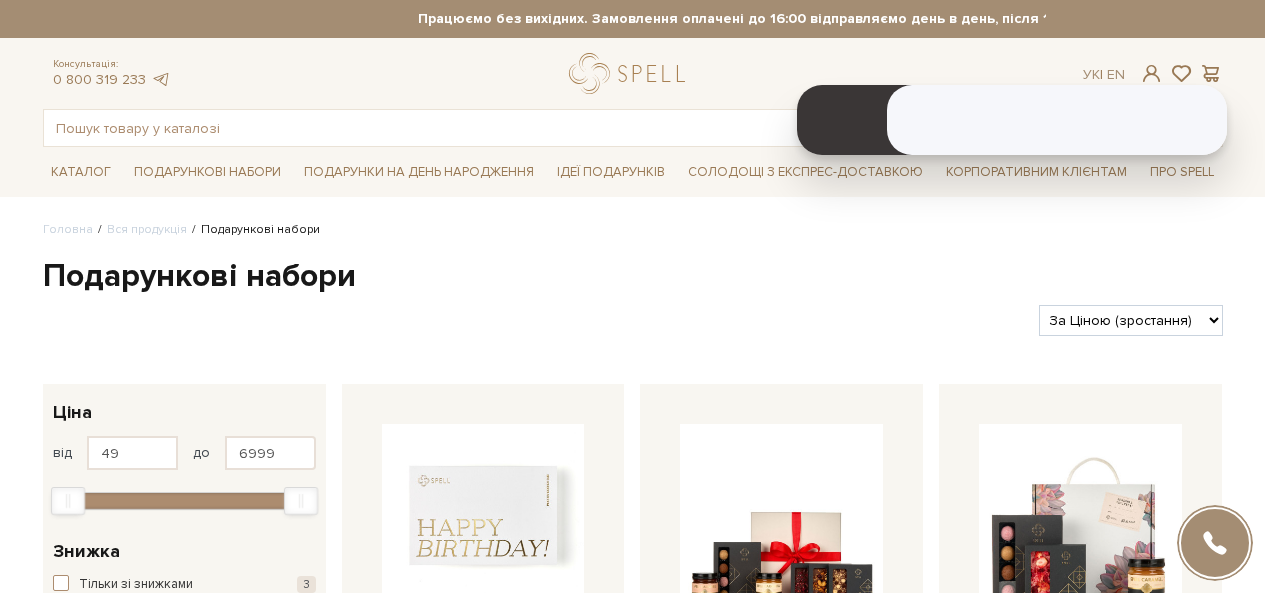 click on "За замовчуванням
За Ціною (зростання)
За Ціною (зменшення)
Новинки
За популярністю" at bounding box center (1130, 320) 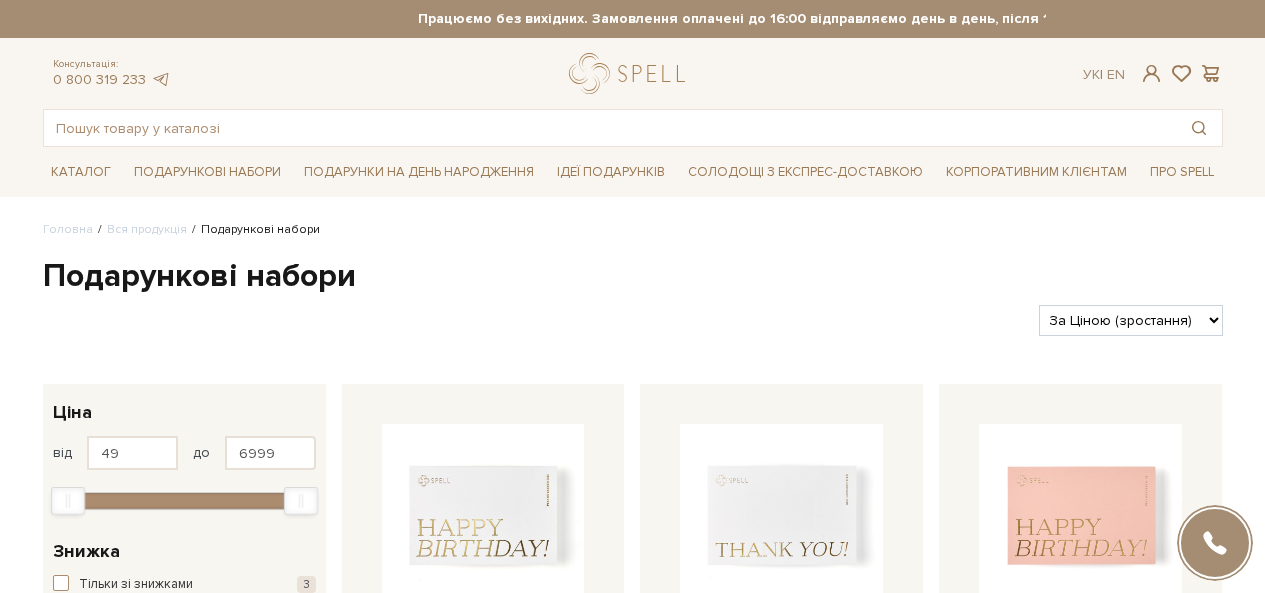 scroll, scrollTop: 400, scrollLeft: 0, axis: vertical 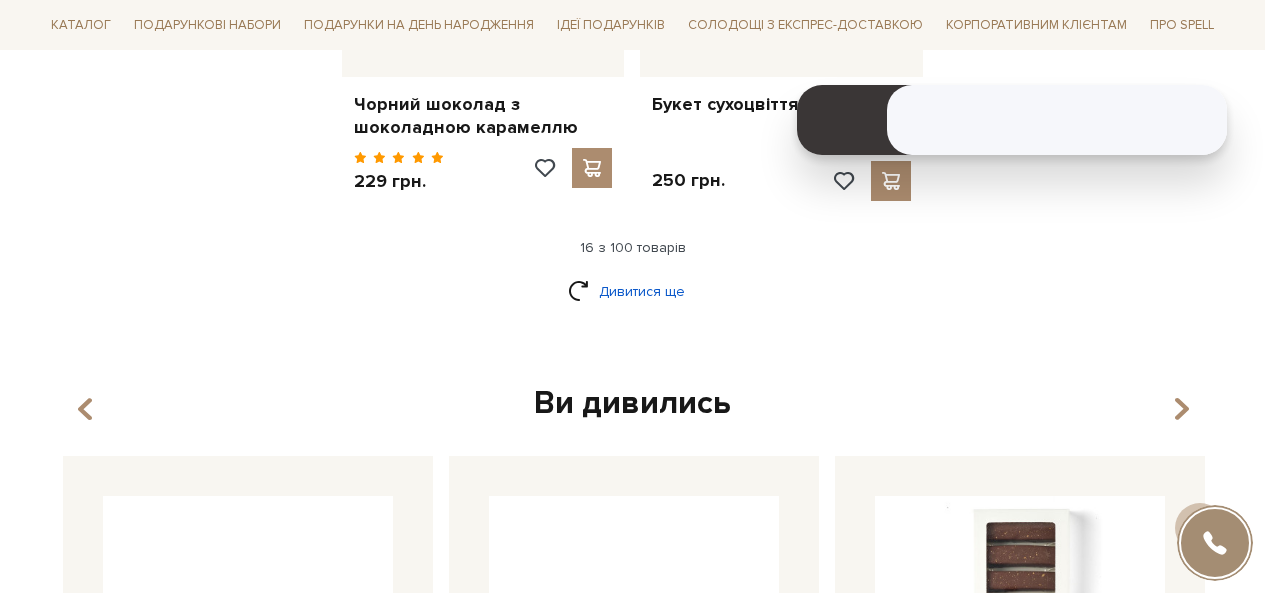 click on "Дивитися ще" at bounding box center (633, 291) 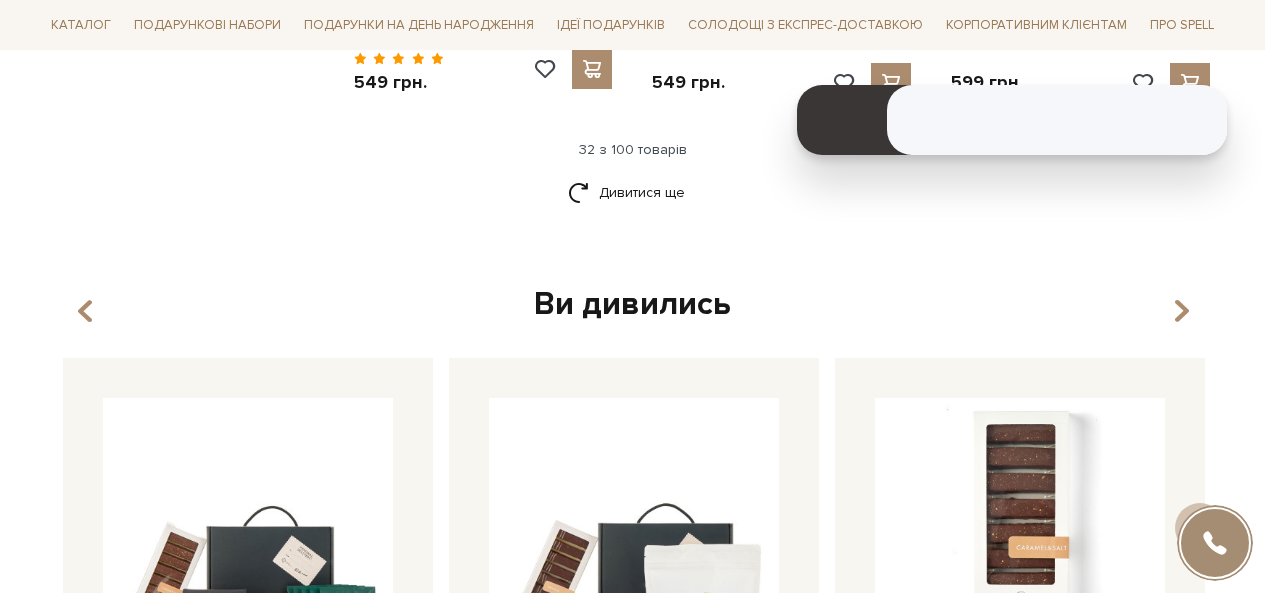 scroll, scrollTop: 4900, scrollLeft: 0, axis: vertical 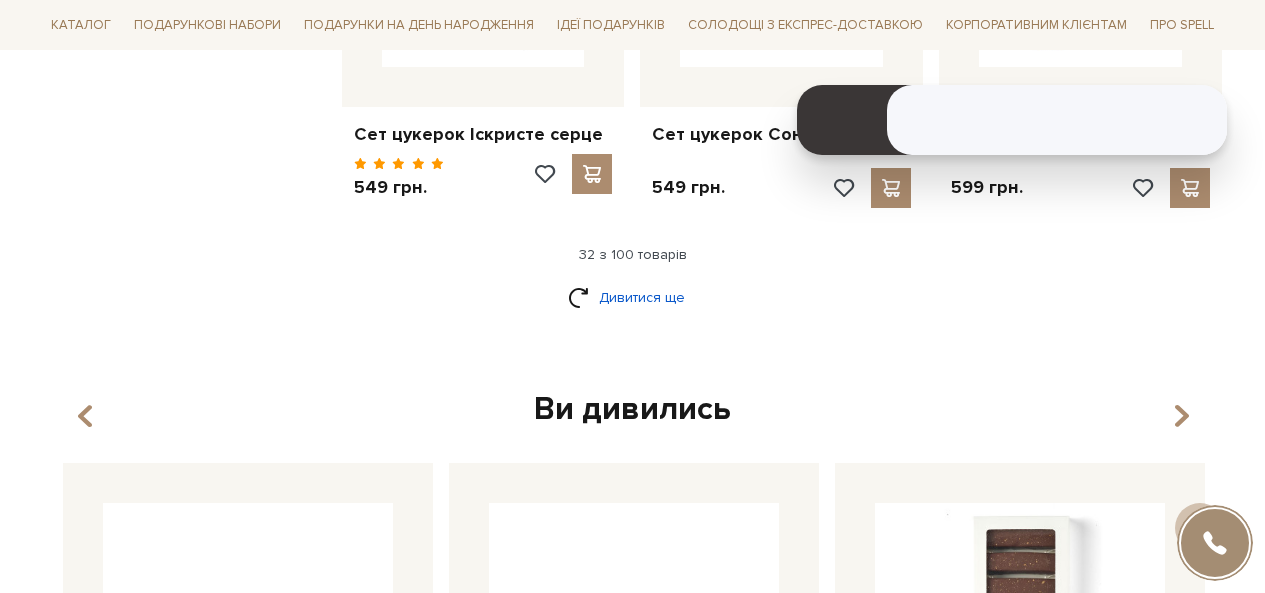 click on "Дивитися ще" at bounding box center [633, 297] 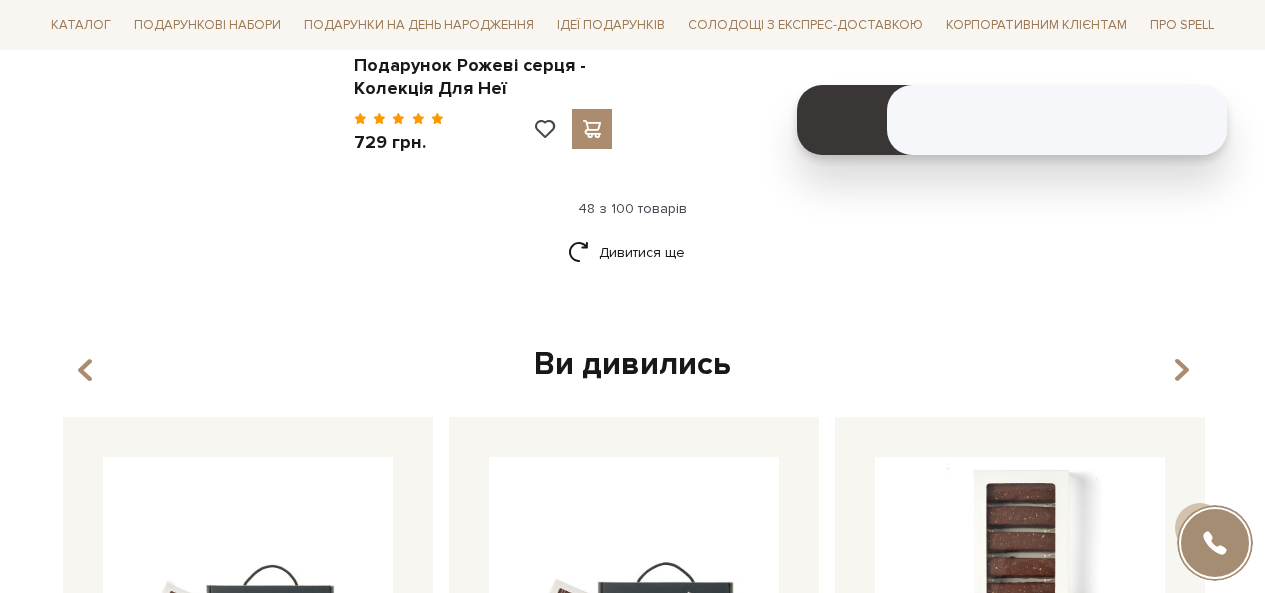 scroll, scrollTop: 7500, scrollLeft: 0, axis: vertical 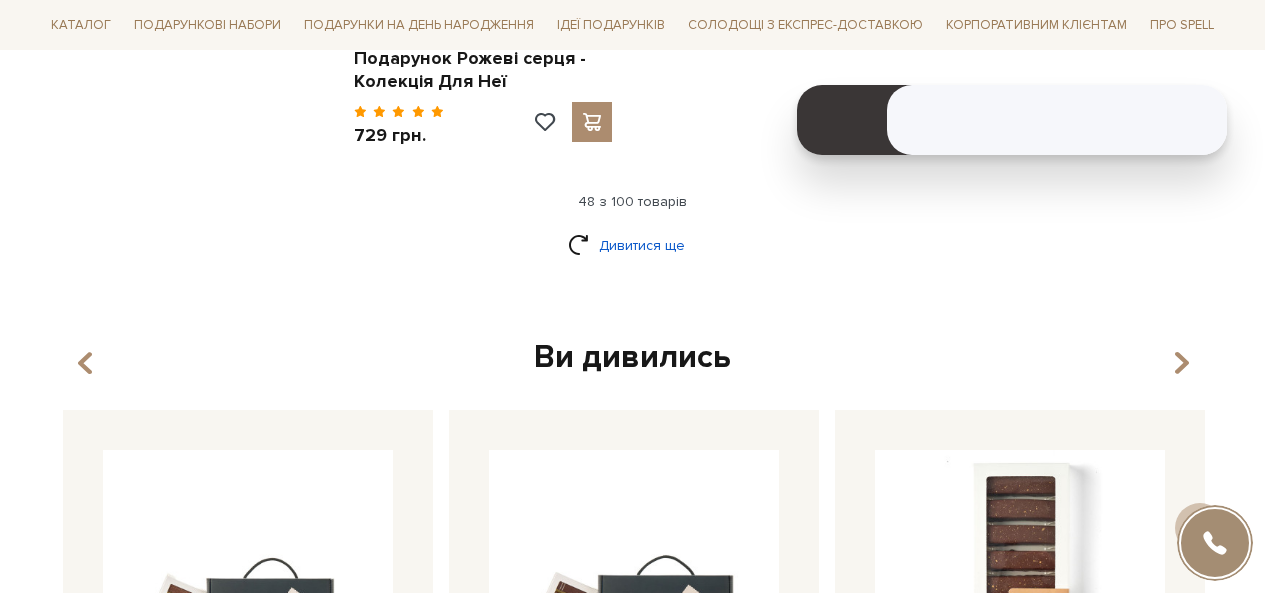 click on "Дивитися ще" at bounding box center [633, 245] 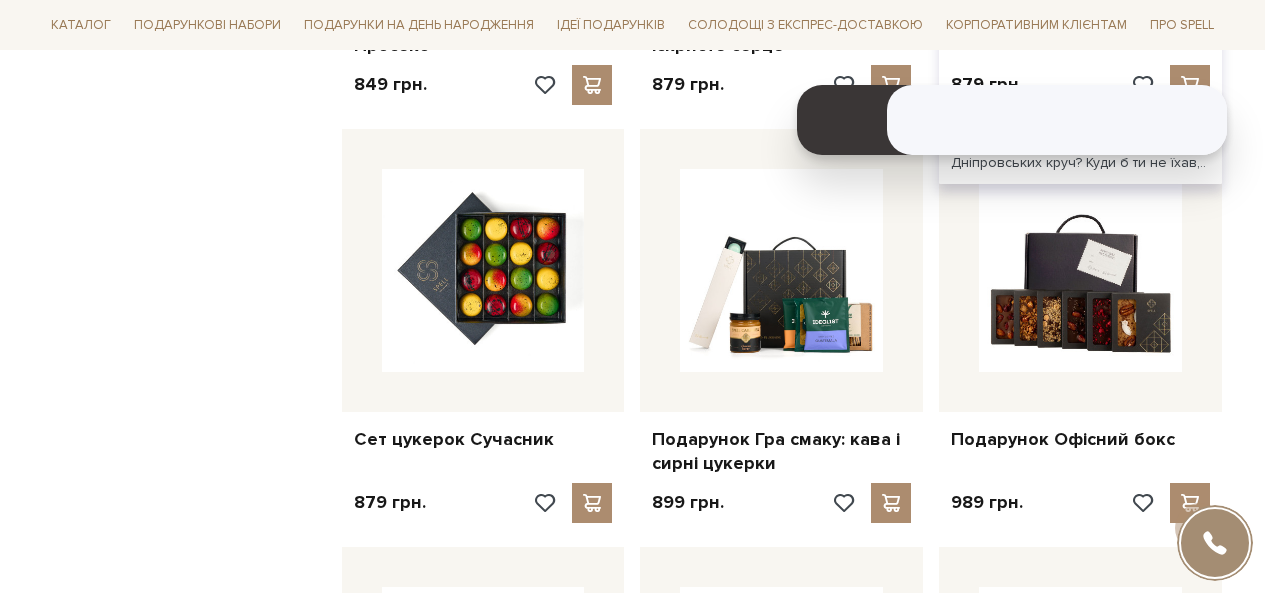 scroll, scrollTop: 8000, scrollLeft: 0, axis: vertical 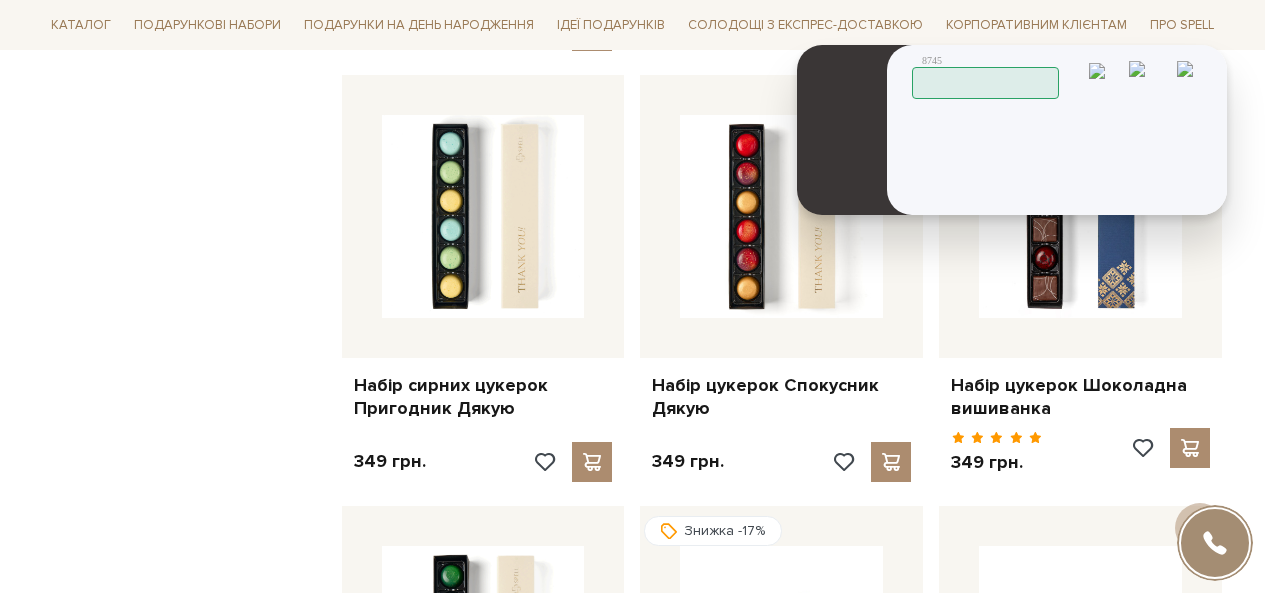 click 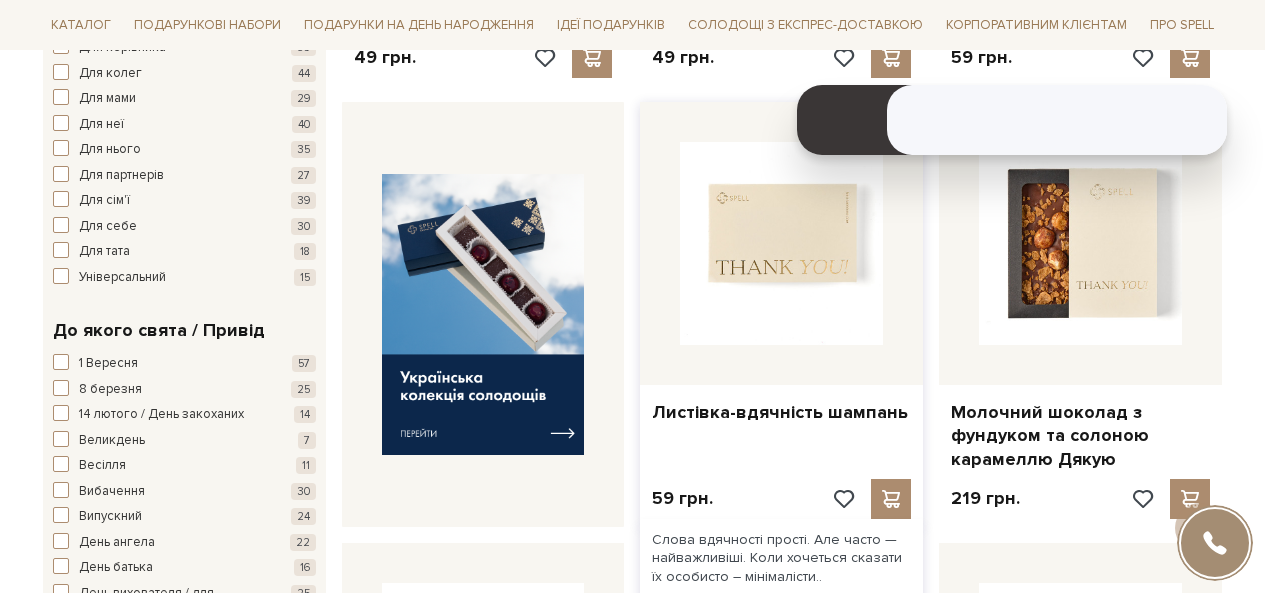 scroll, scrollTop: 0, scrollLeft: 0, axis: both 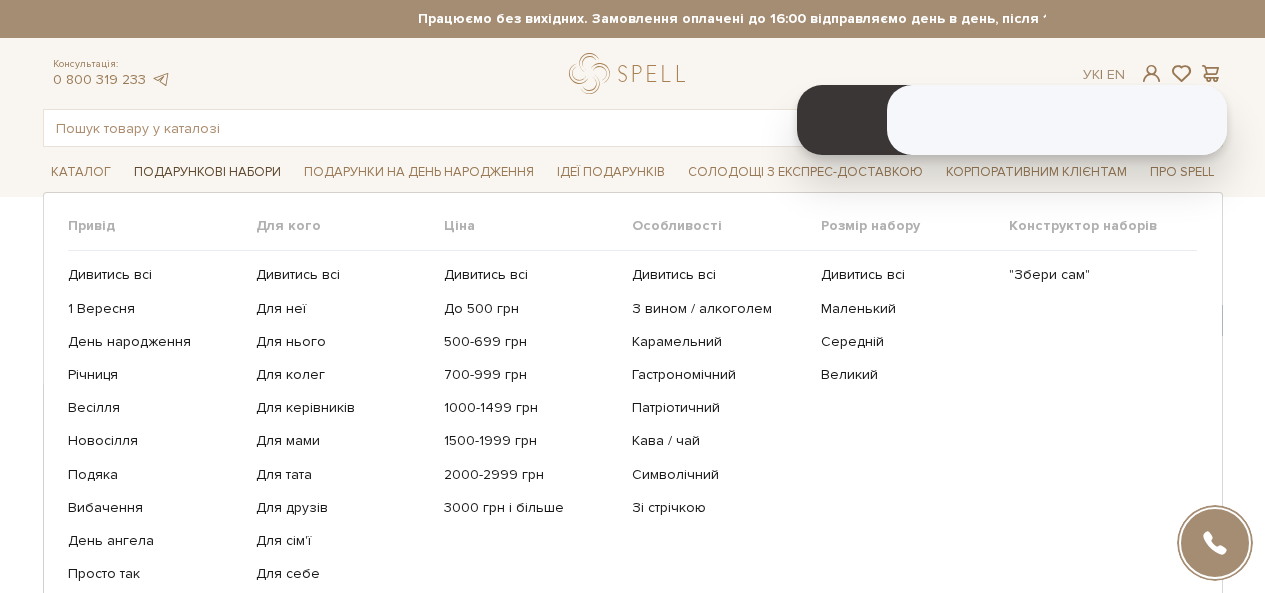 click on "Подарункові набори" at bounding box center (207, 172) 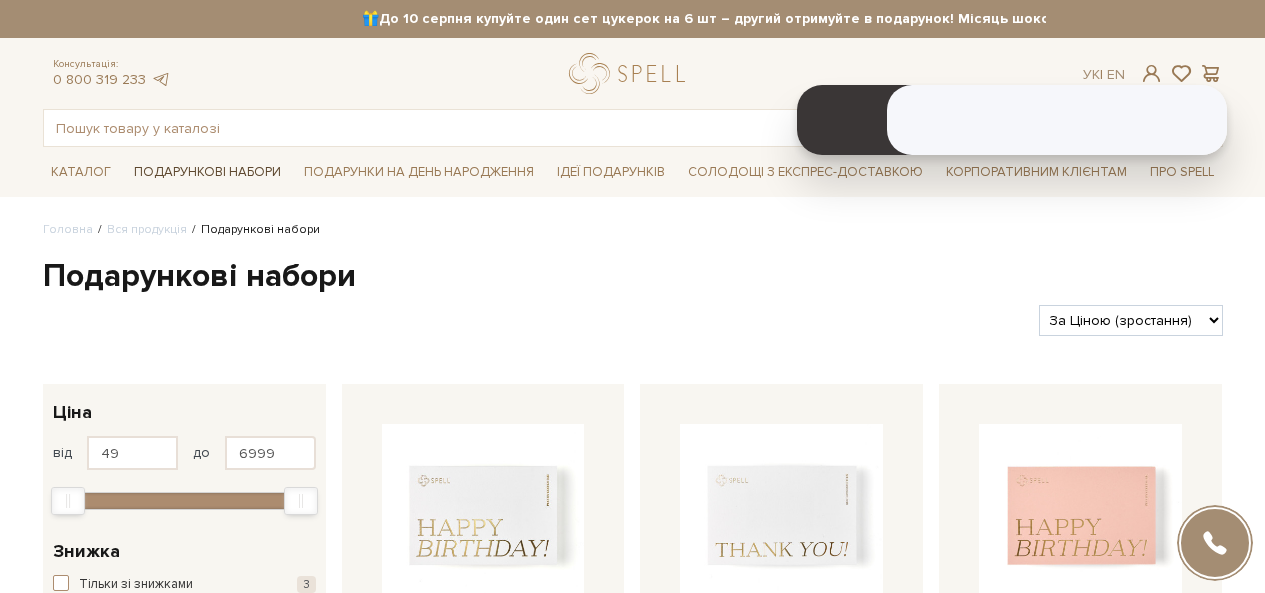 click on "Подарункові набори" at bounding box center (207, 172) 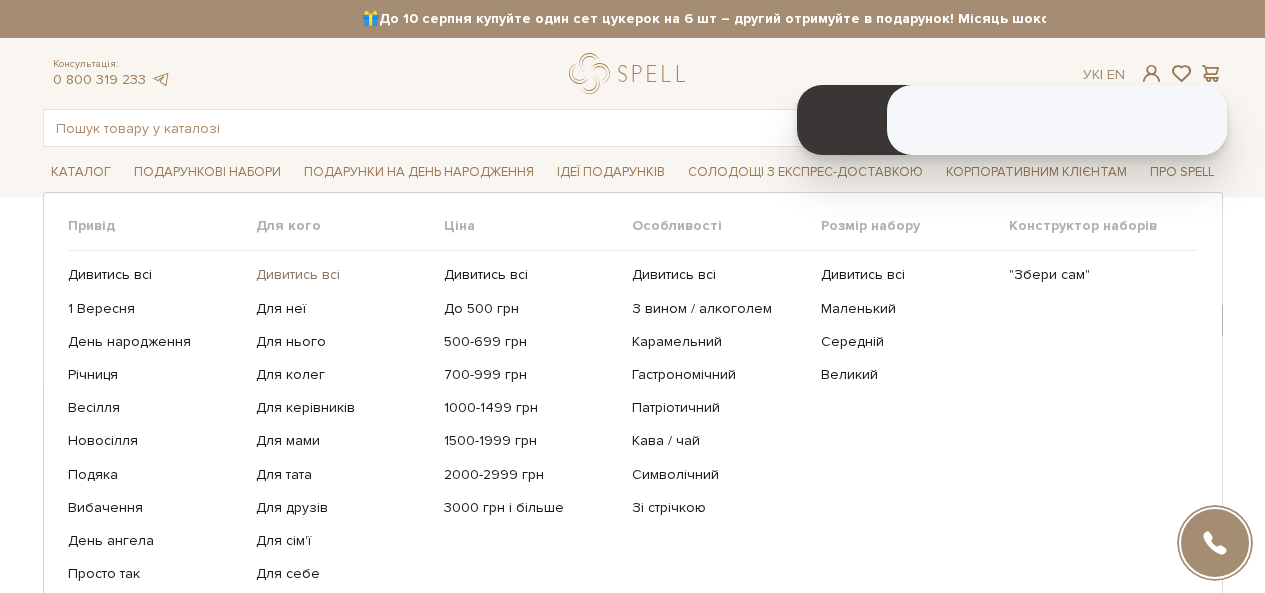 click on "Дивитись всі" at bounding box center (342, 275) 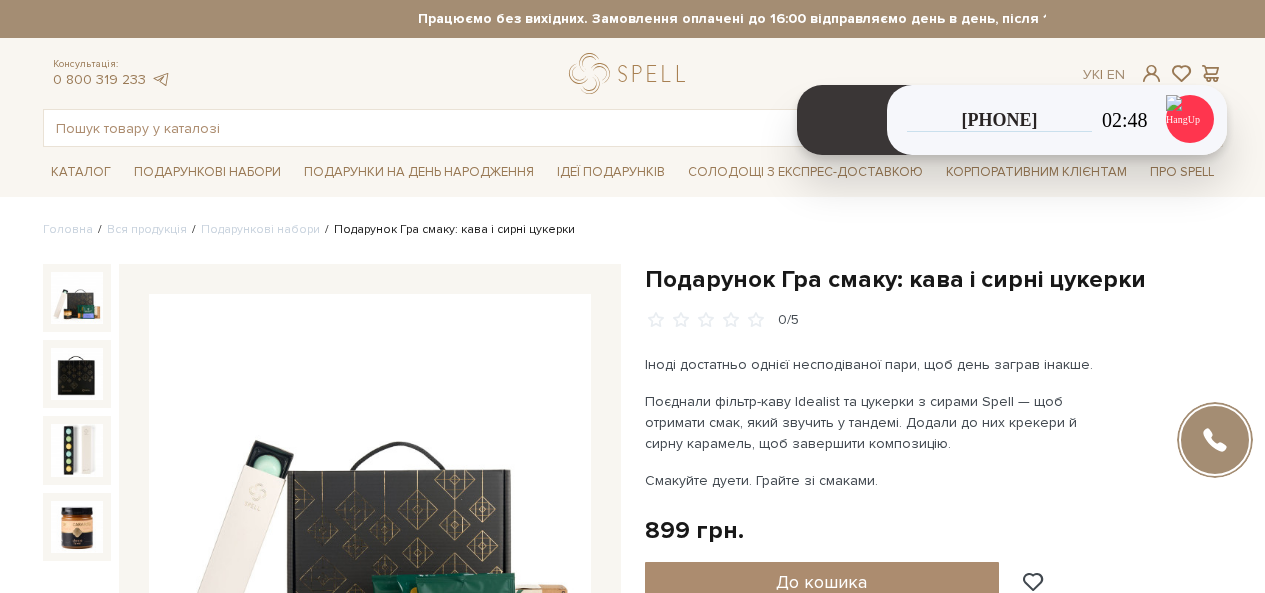 scroll, scrollTop: 0, scrollLeft: 0, axis: both 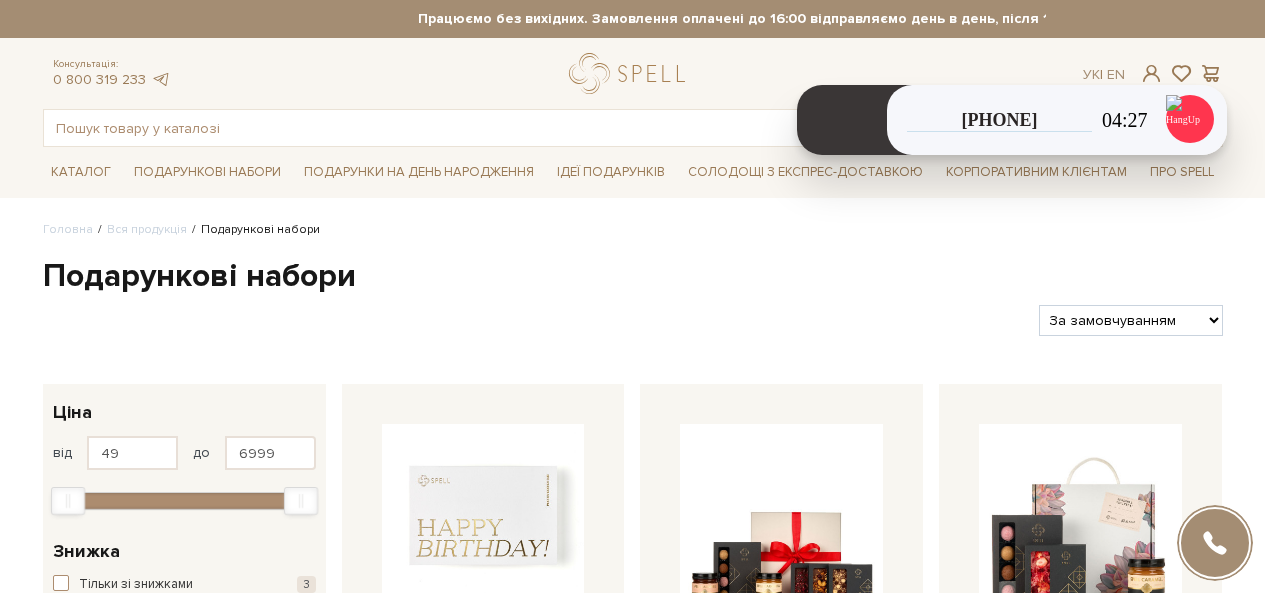 click on "За замовчуванням
За Ціною (зростання)
За Ціною (зменшення)
Новинки
За популярністю" at bounding box center (1130, 320) 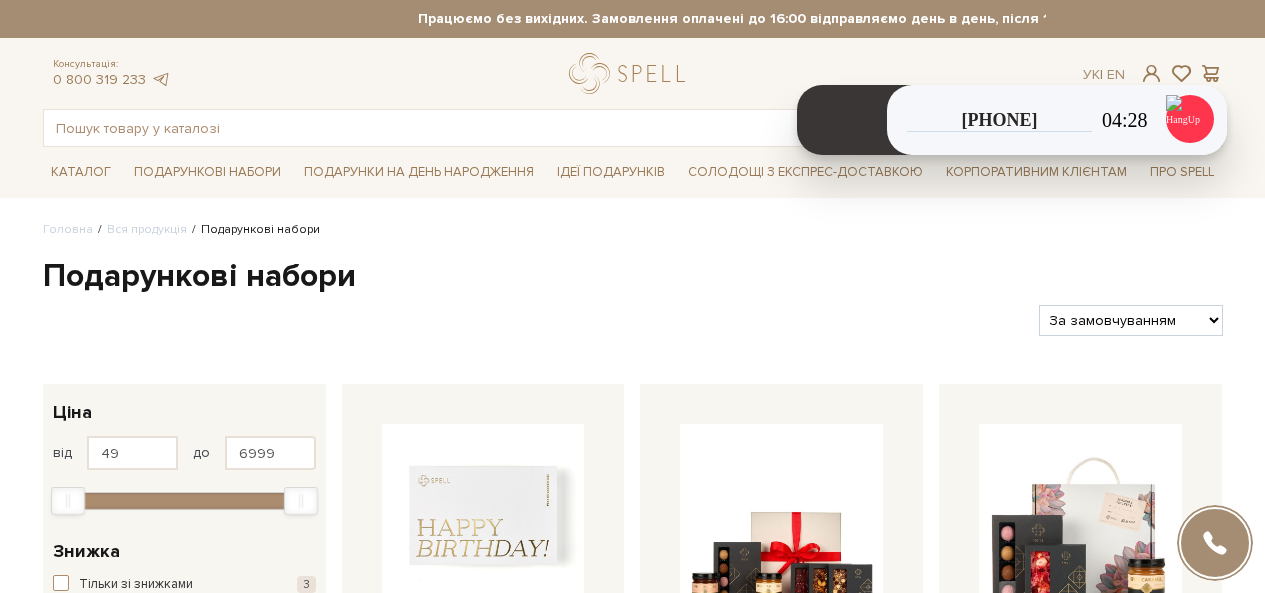 scroll, scrollTop: 0, scrollLeft: 0, axis: both 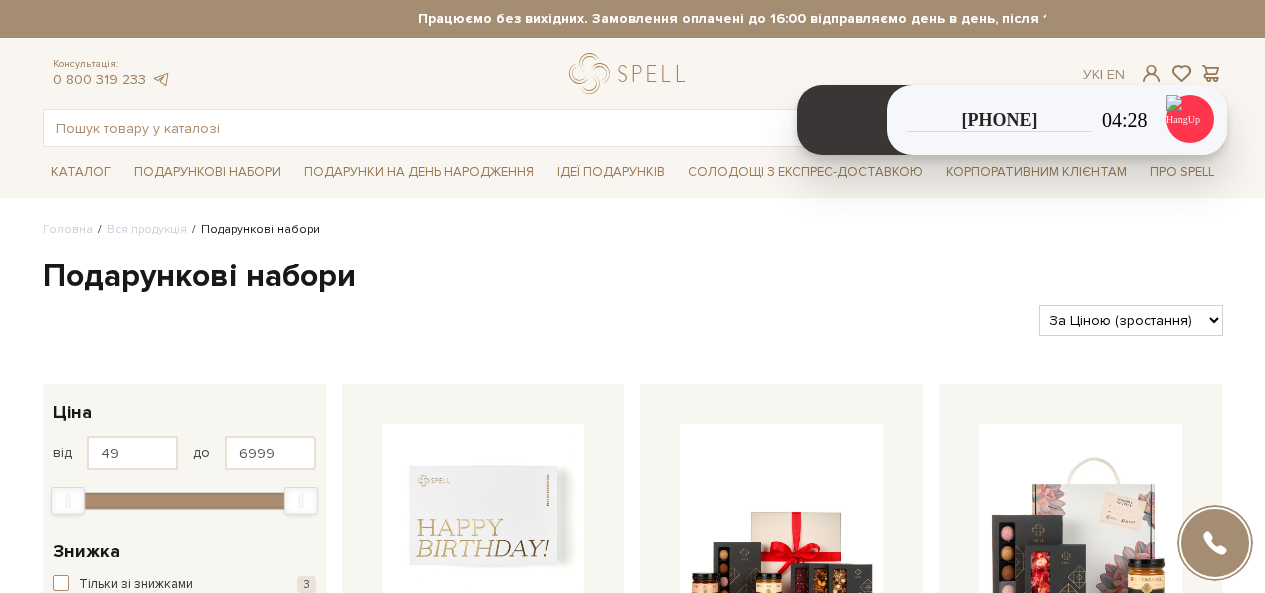 click on "За замовчуванням
За Ціною (зростання)
За Ціною (зменшення)
Новинки
За популярністю" at bounding box center [1130, 320] 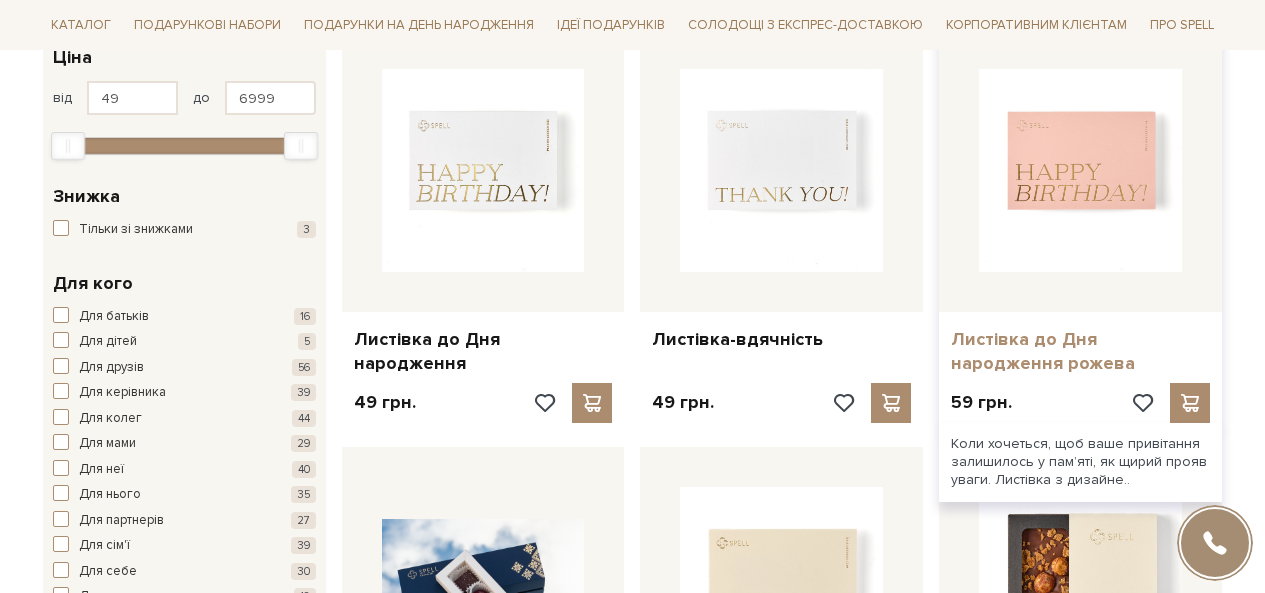 scroll, scrollTop: 400, scrollLeft: 0, axis: vertical 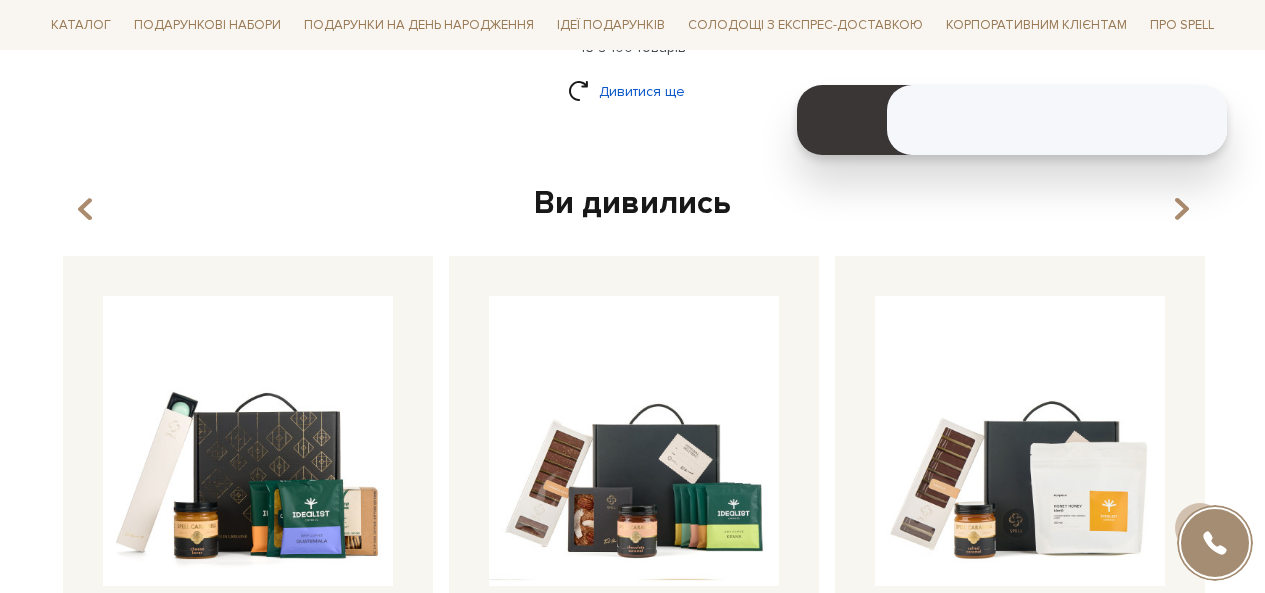 click on "Дивитися ще" at bounding box center (633, 91) 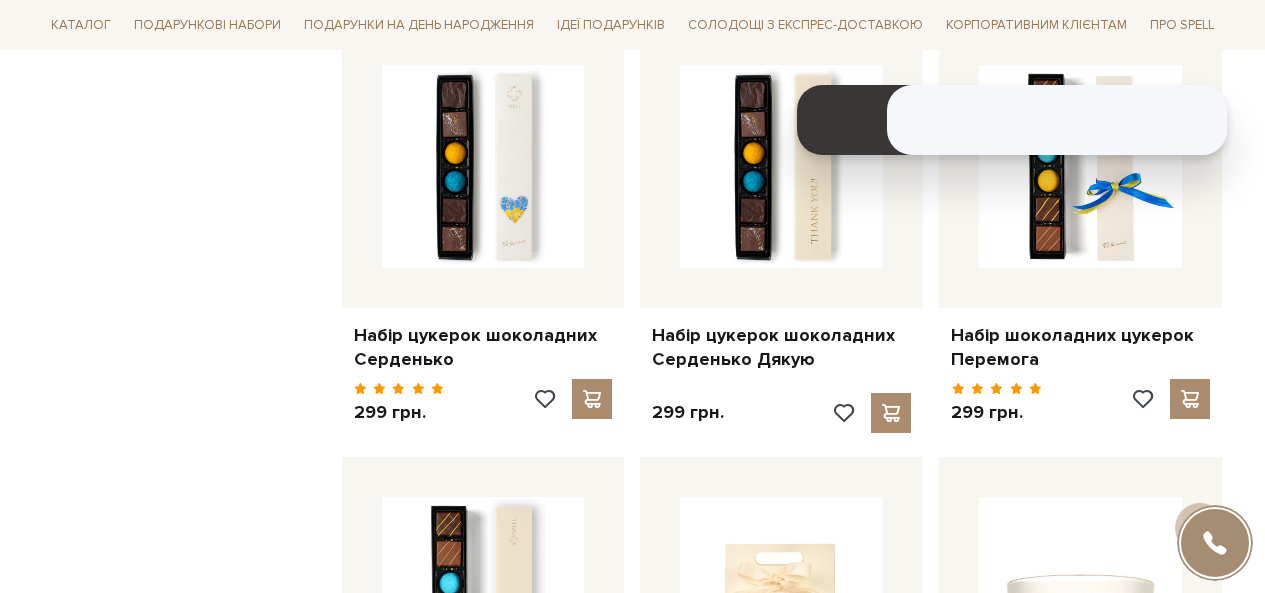 scroll, scrollTop: 5106, scrollLeft: 0, axis: vertical 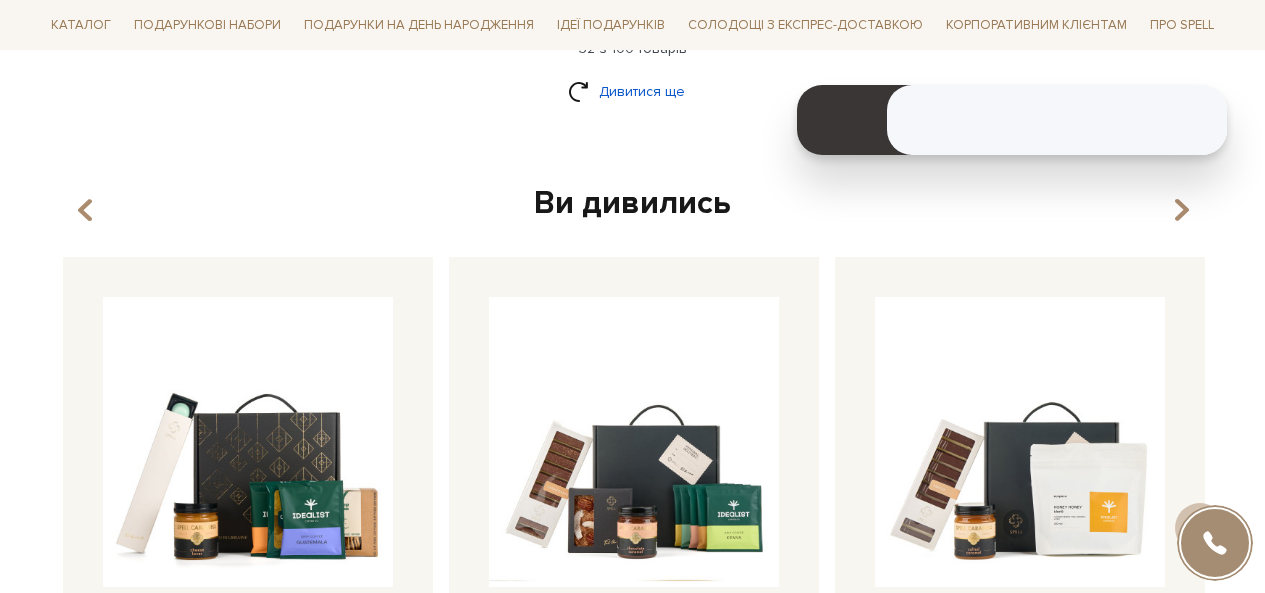 click on "Дивитися ще" at bounding box center [633, 91] 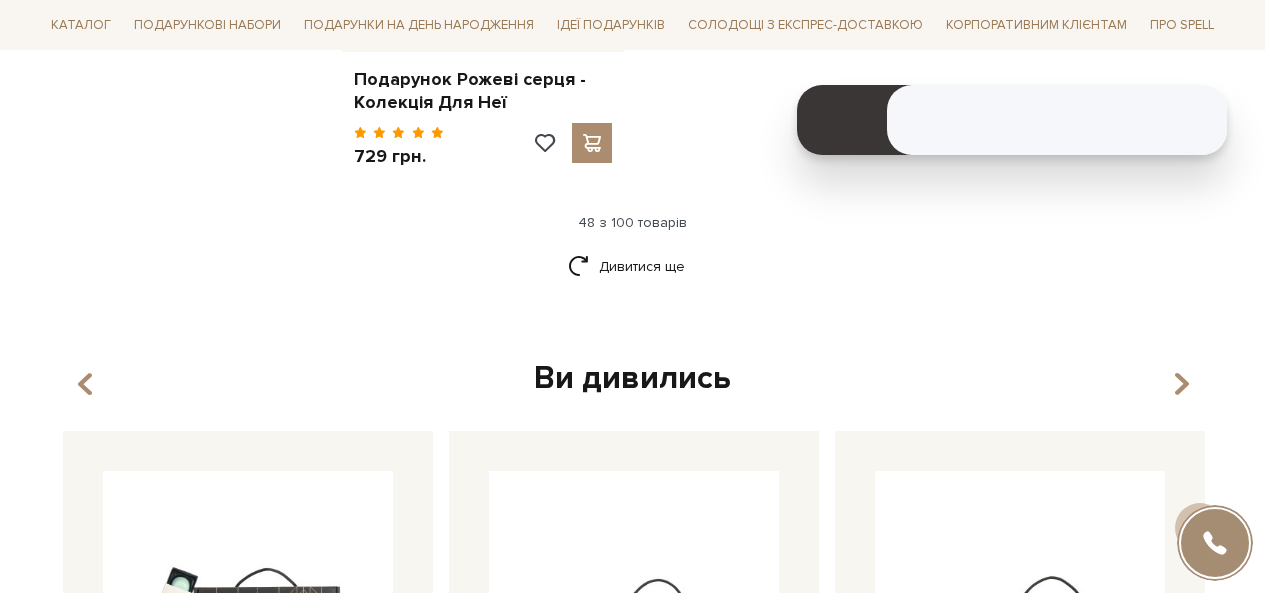 scroll, scrollTop: 7330, scrollLeft: 0, axis: vertical 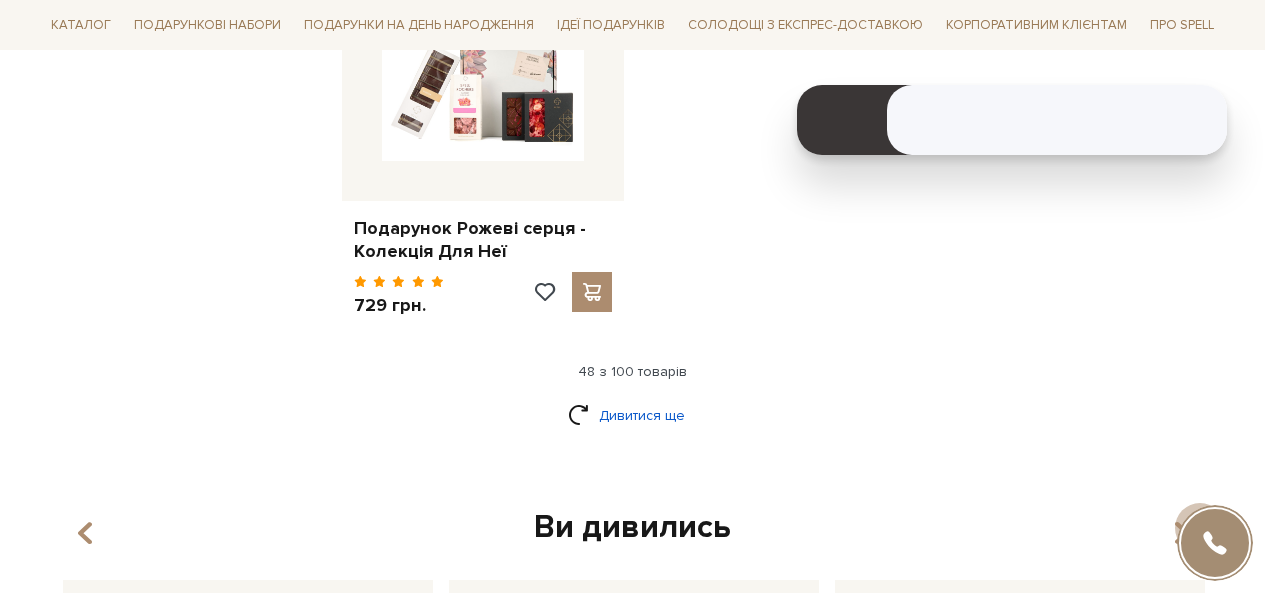 click on "Дивитися ще" at bounding box center [633, 415] 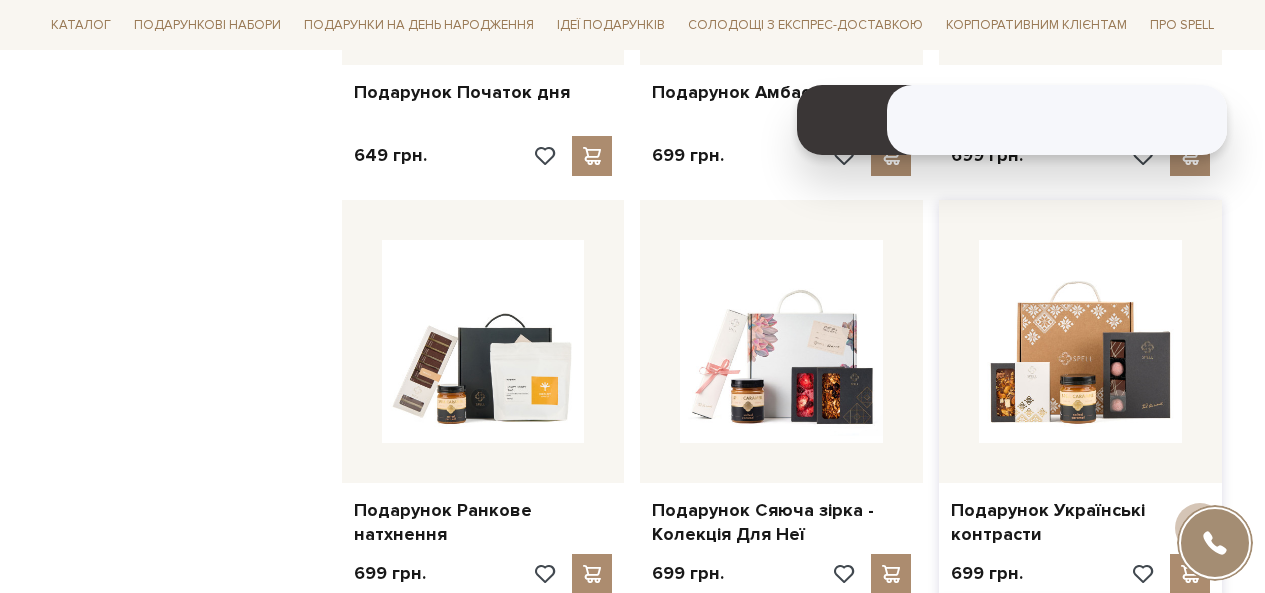 scroll, scrollTop: 6230, scrollLeft: 0, axis: vertical 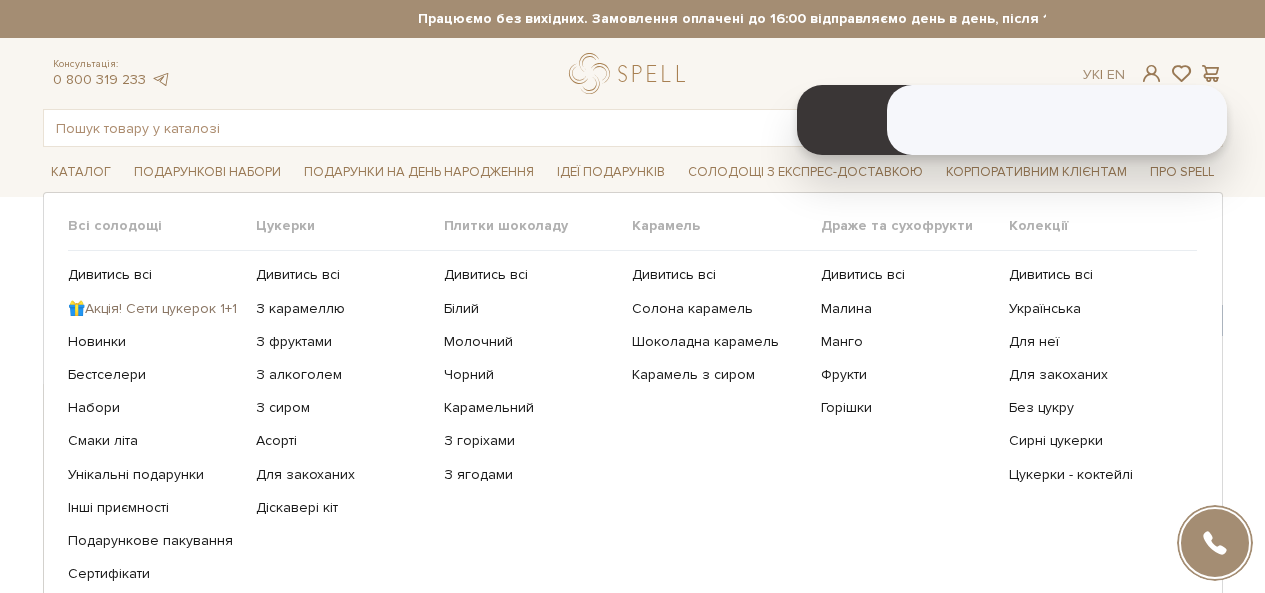 click on "🎁Акція! Сети цукерок 1+1" at bounding box center (154, 309) 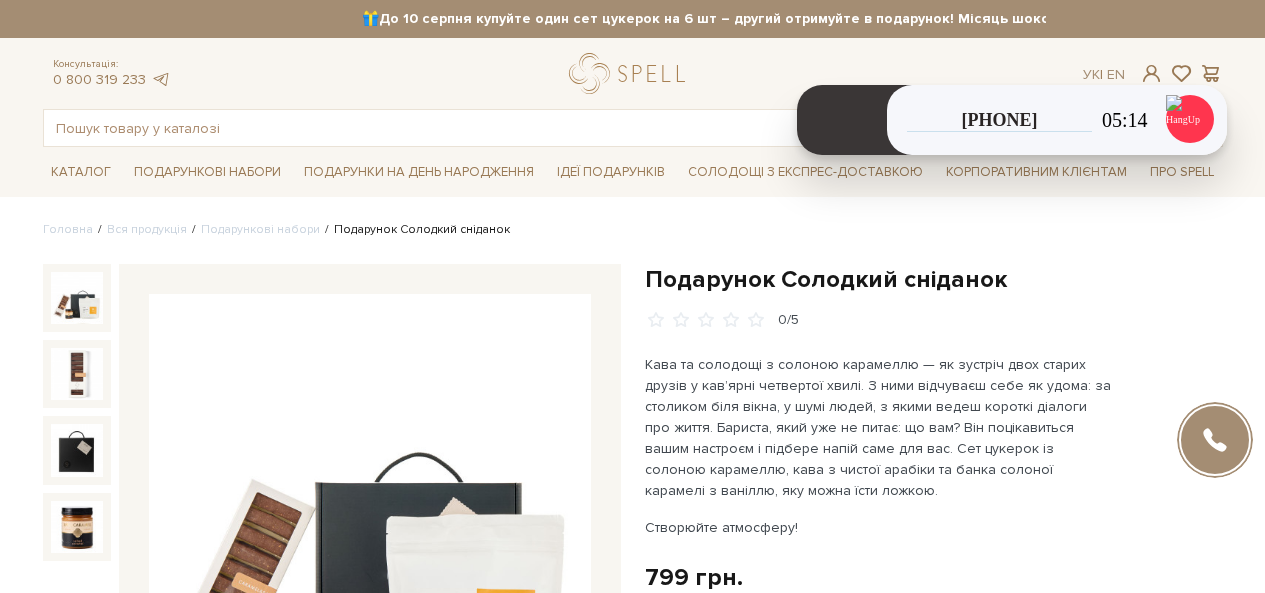 scroll, scrollTop: 0, scrollLeft: 0, axis: both 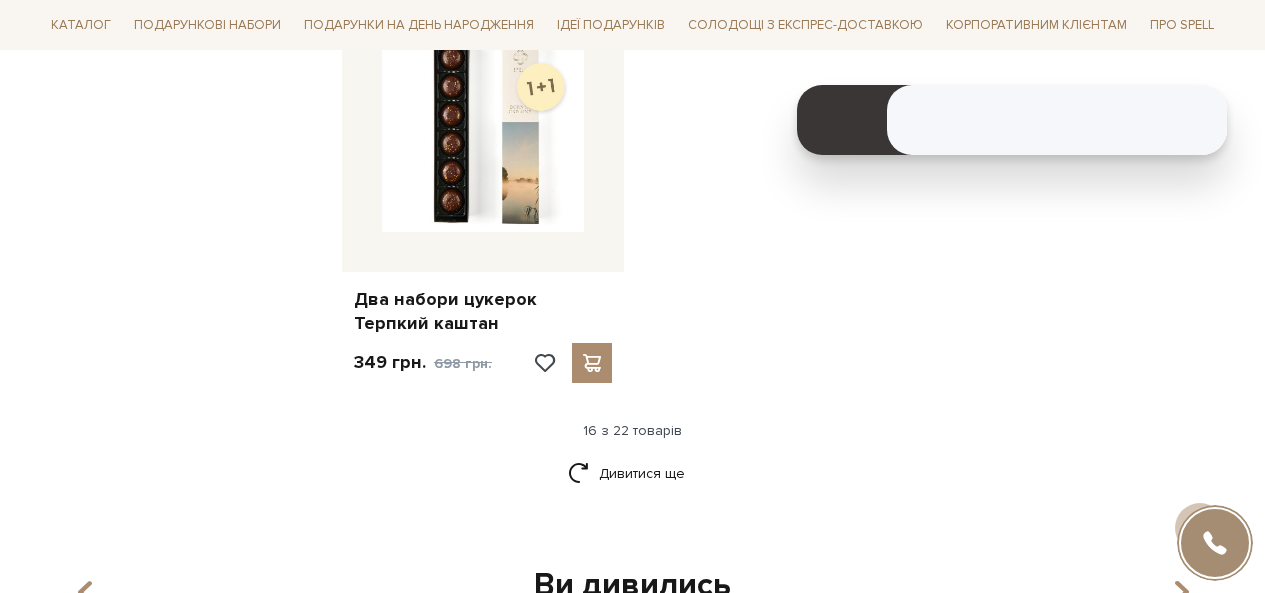 click on "Дивитися ще" at bounding box center [633, 485] 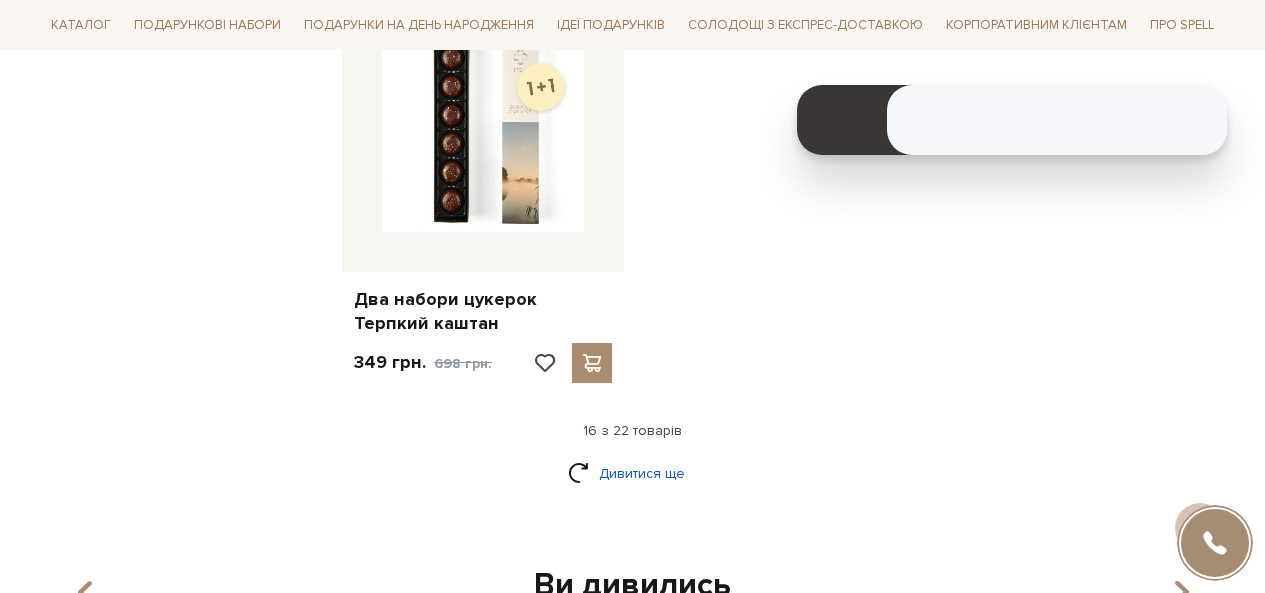 click on "Дивитися ще" at bounding box center [633, 473] 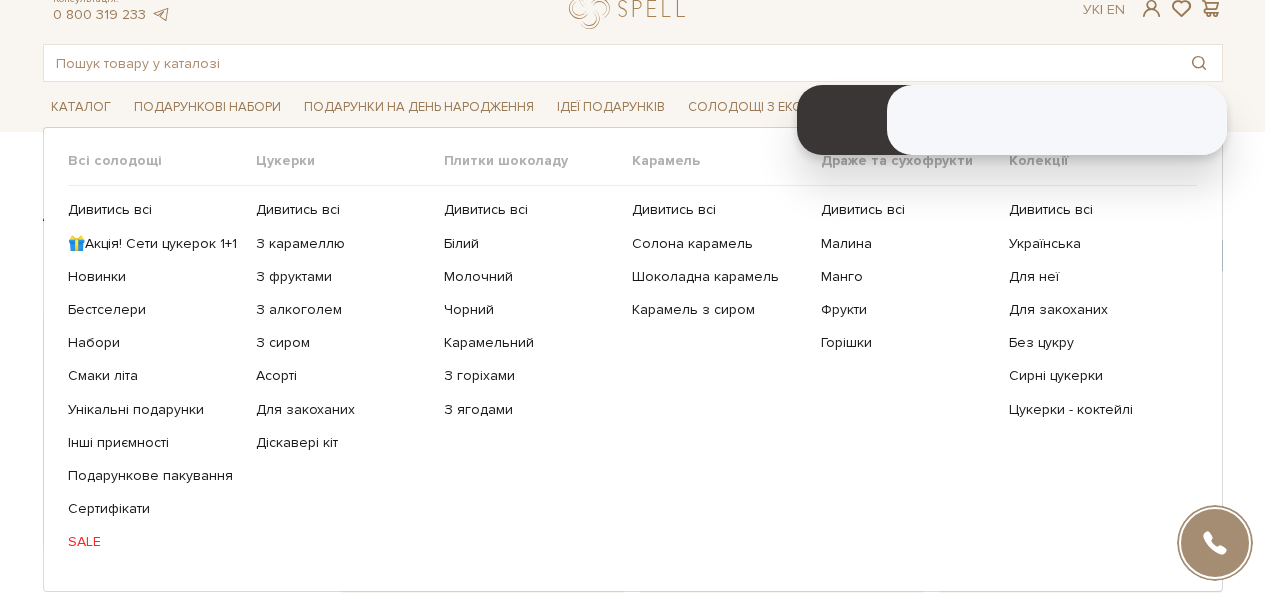 scroll, scrollTop: 100, scrollLeft: 0, axis: vertical 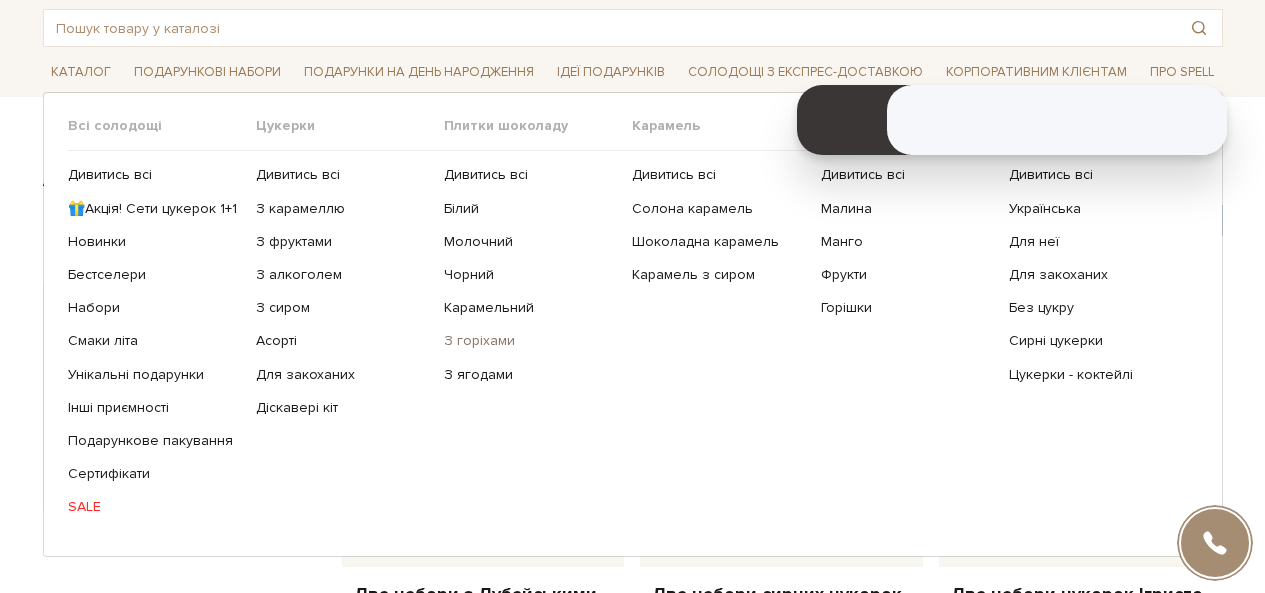 click on "З горіхами" at bounding box center (530, 341) 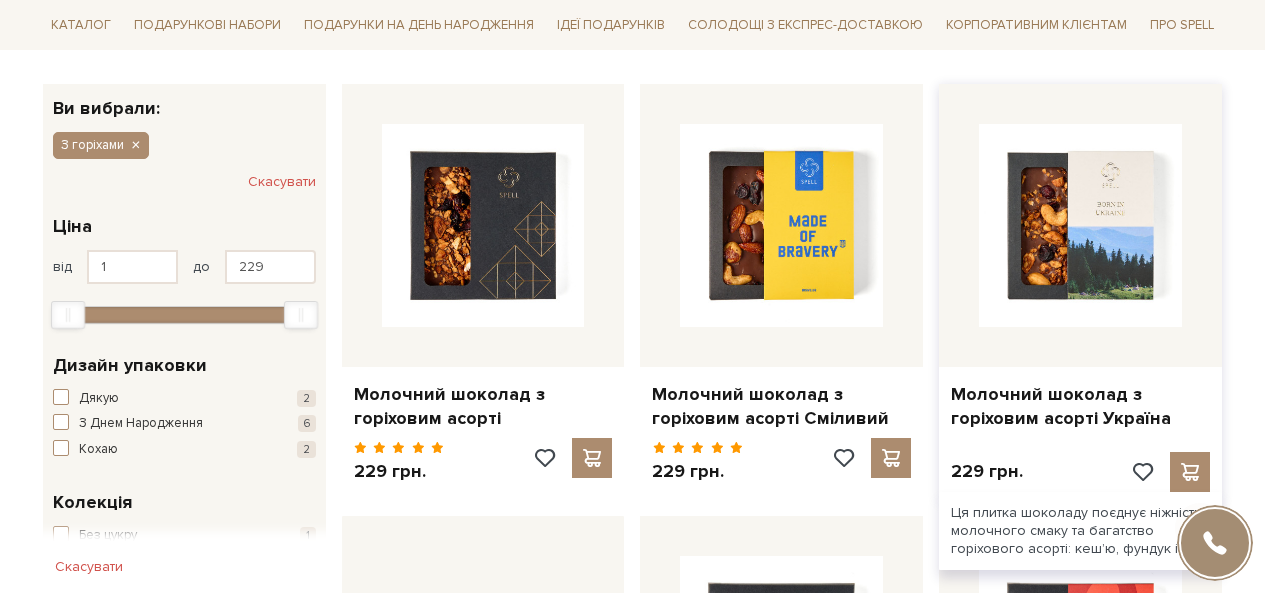 scroll, scrollTop: 300, scrollLeft: 0, axis: vertical 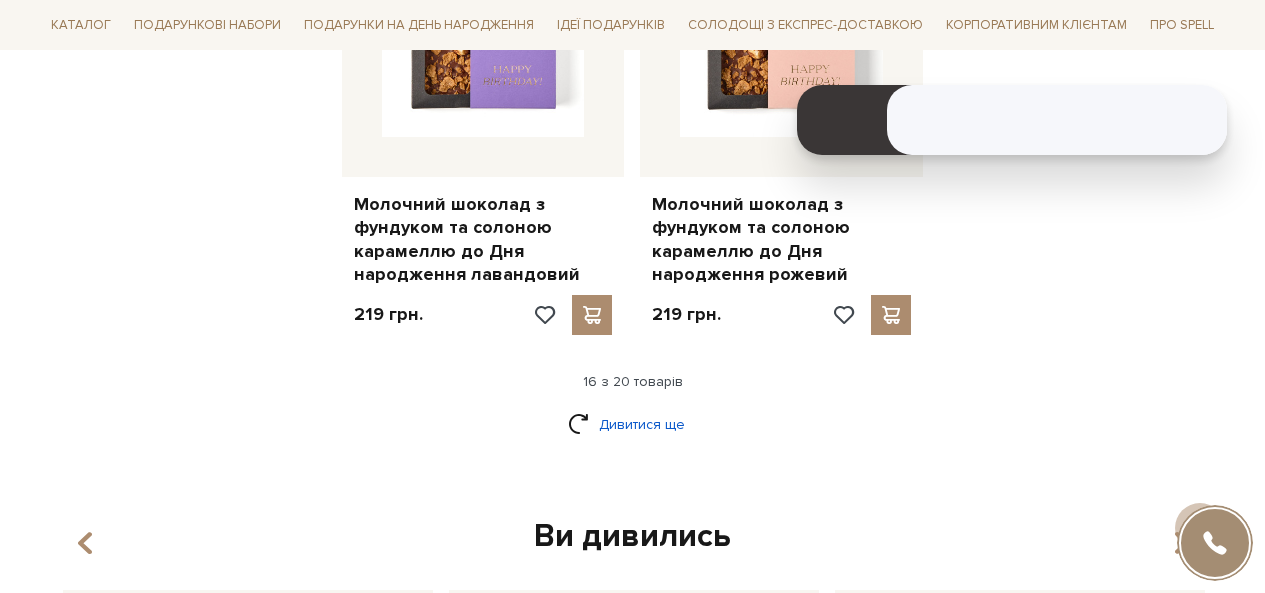 click on "Дивитися ще" at bounding box center (633, 424) 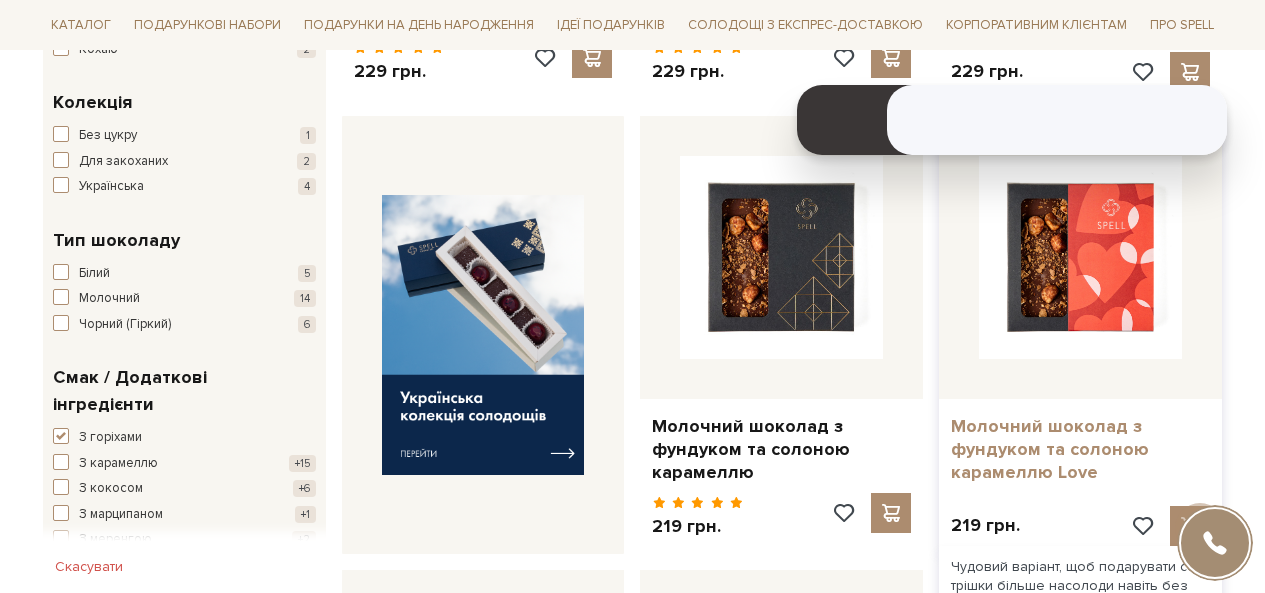 scroll, scrollTop: 0, scrollLeft: 0, axis: both 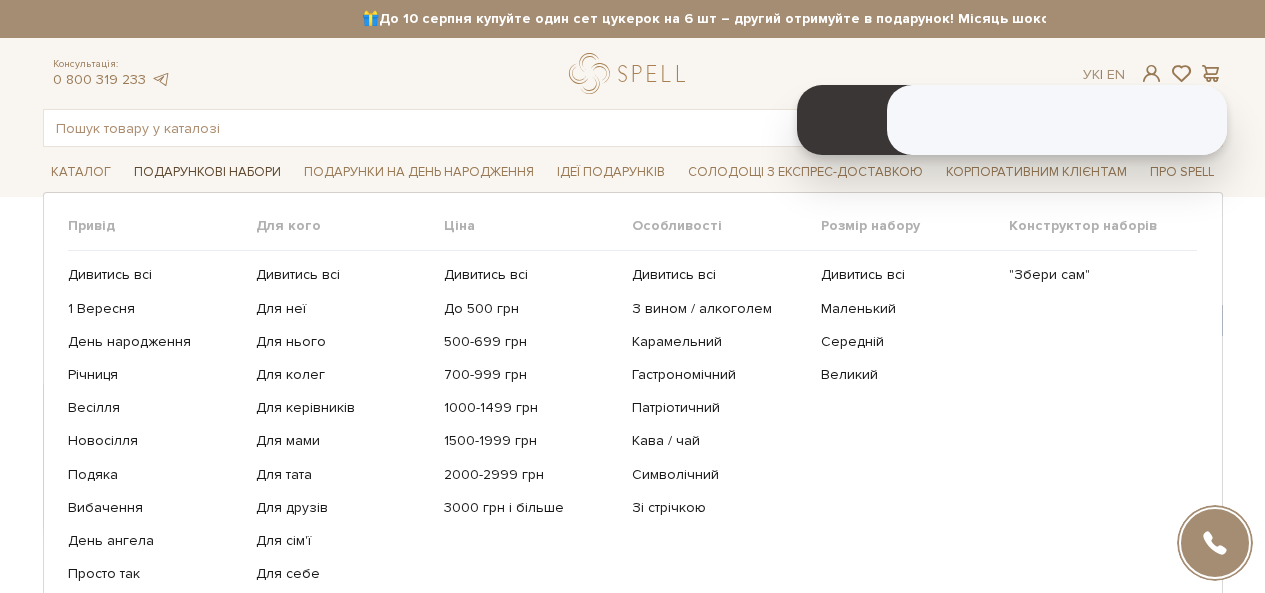 click on "Подарункові набори" at bounding box center (207, 172) 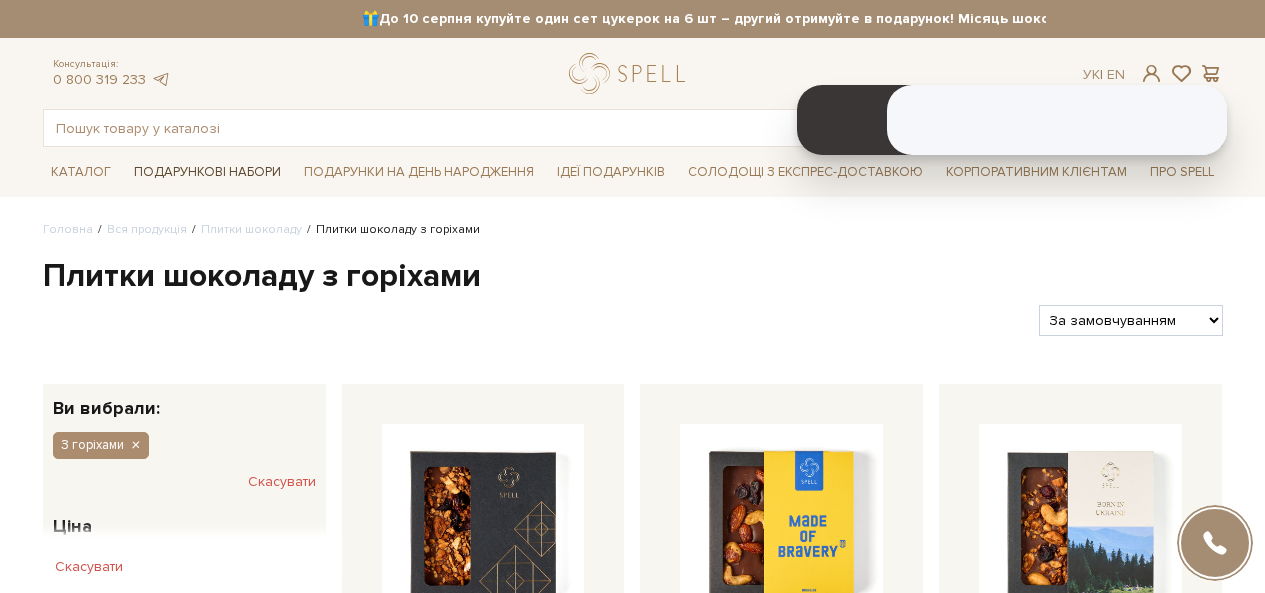 click on "Подарункові набори" at bounding box center [207, 172] 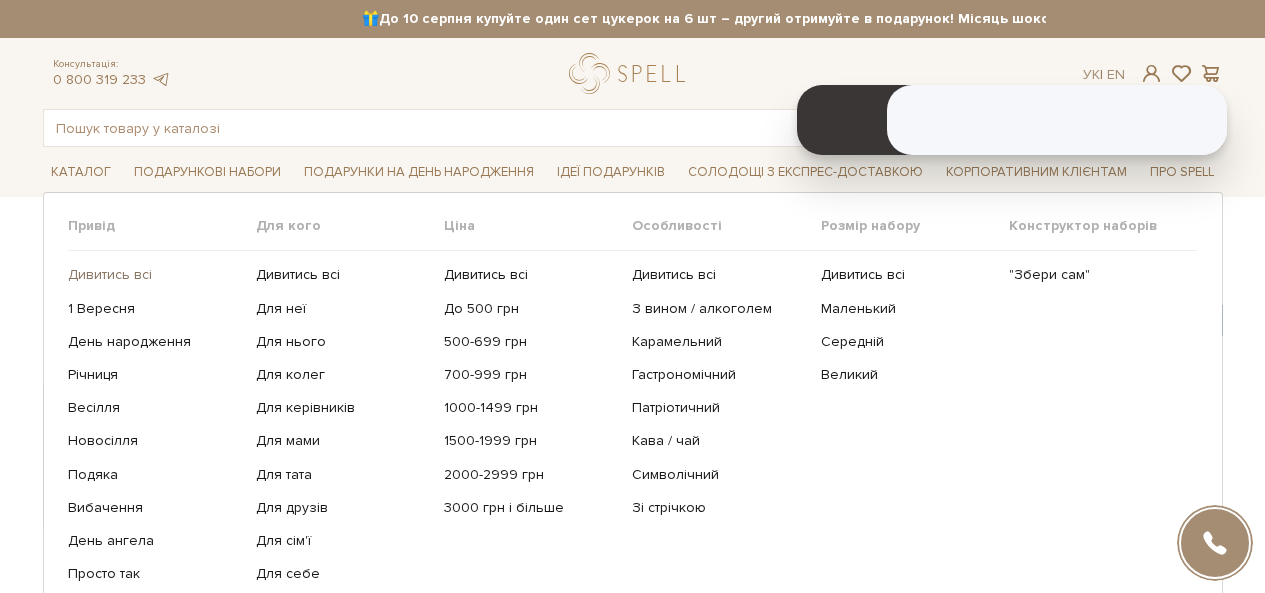click on "Дивитись всі" at bounding box center [154, 275] 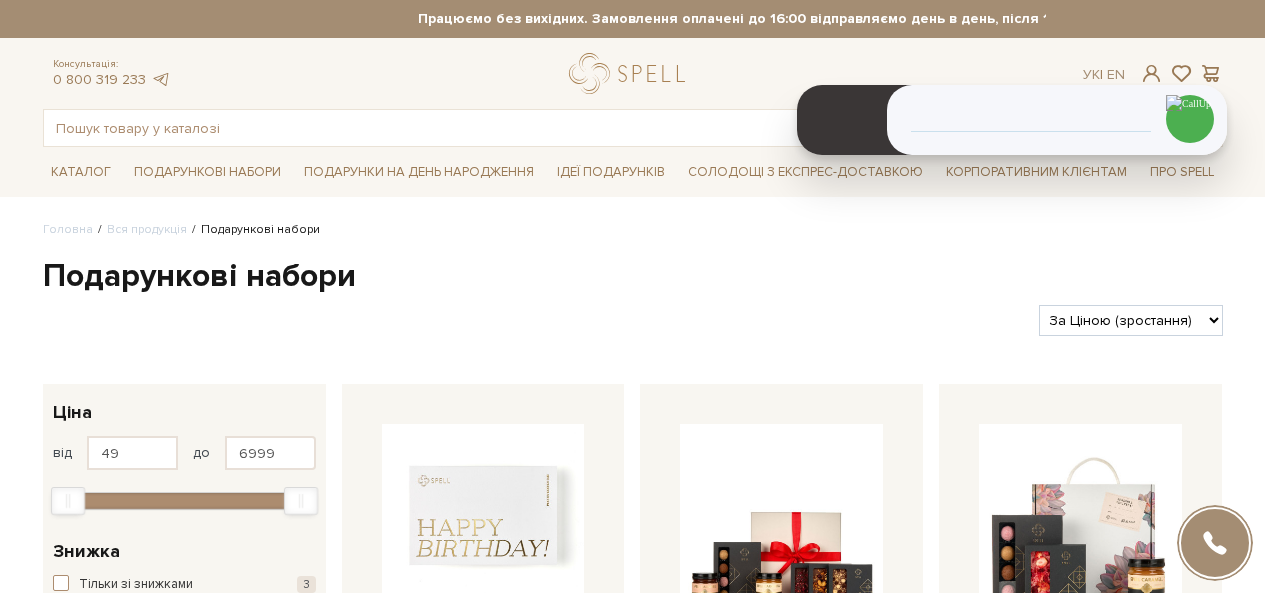 select on "https://spellchocolate.com/our-productions/podarunkovi-box/?sort=p.price&order=ASC" 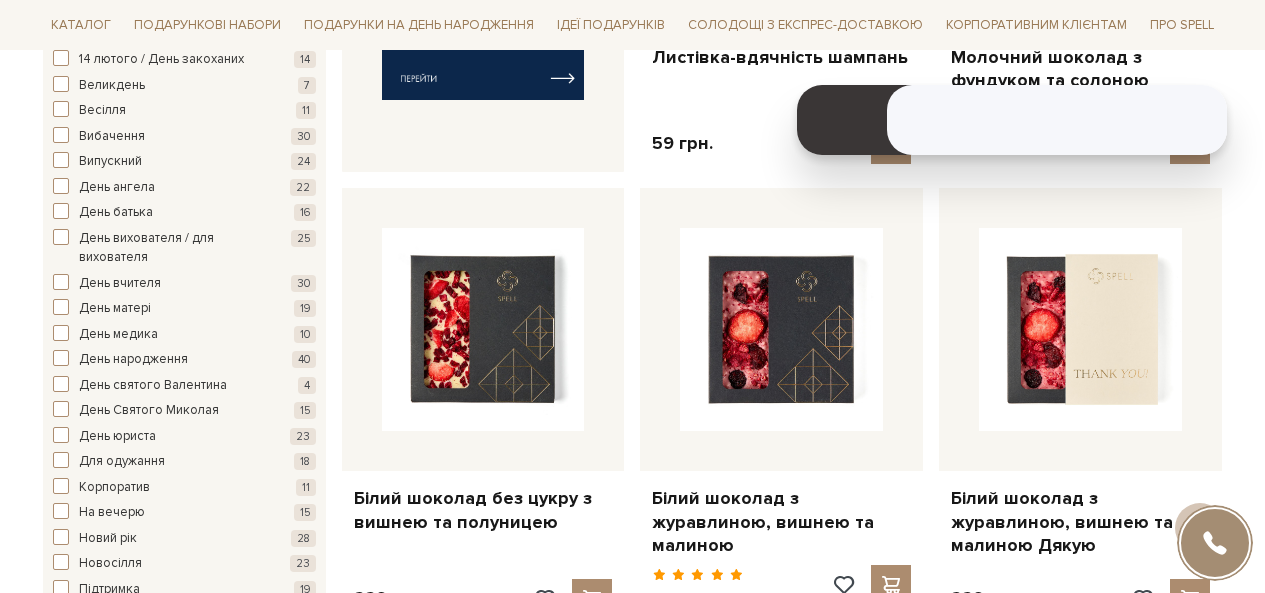 scroll, scrollTop: 0, scrollLeft: 0, axis: both 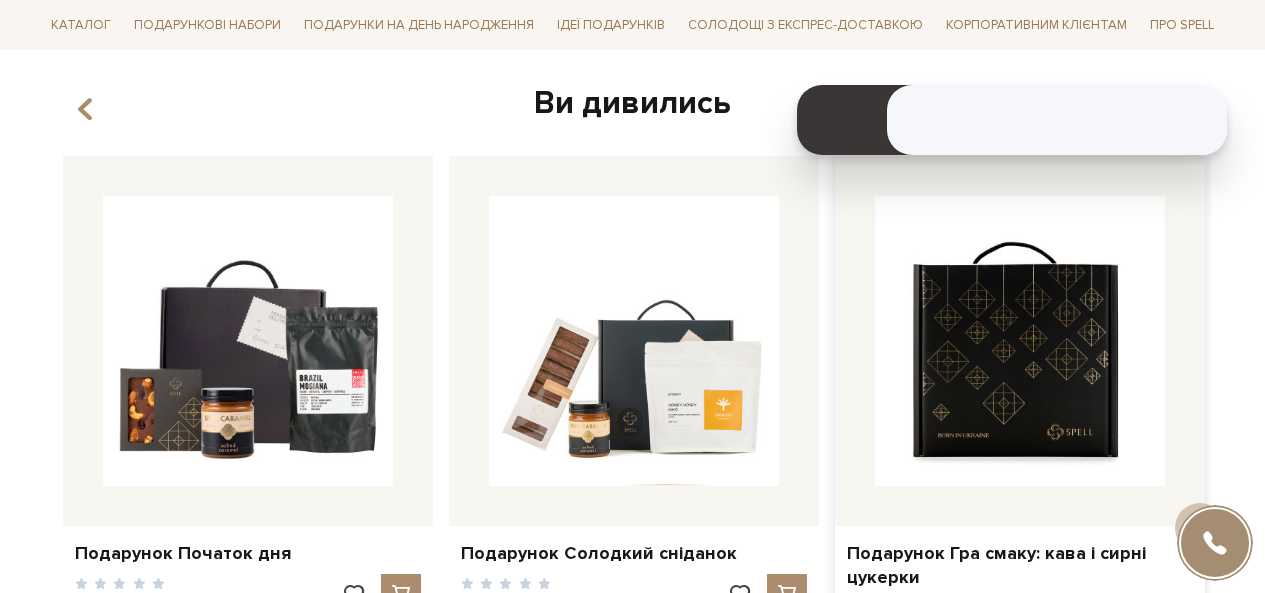 click at bounding box center [1020, 341] 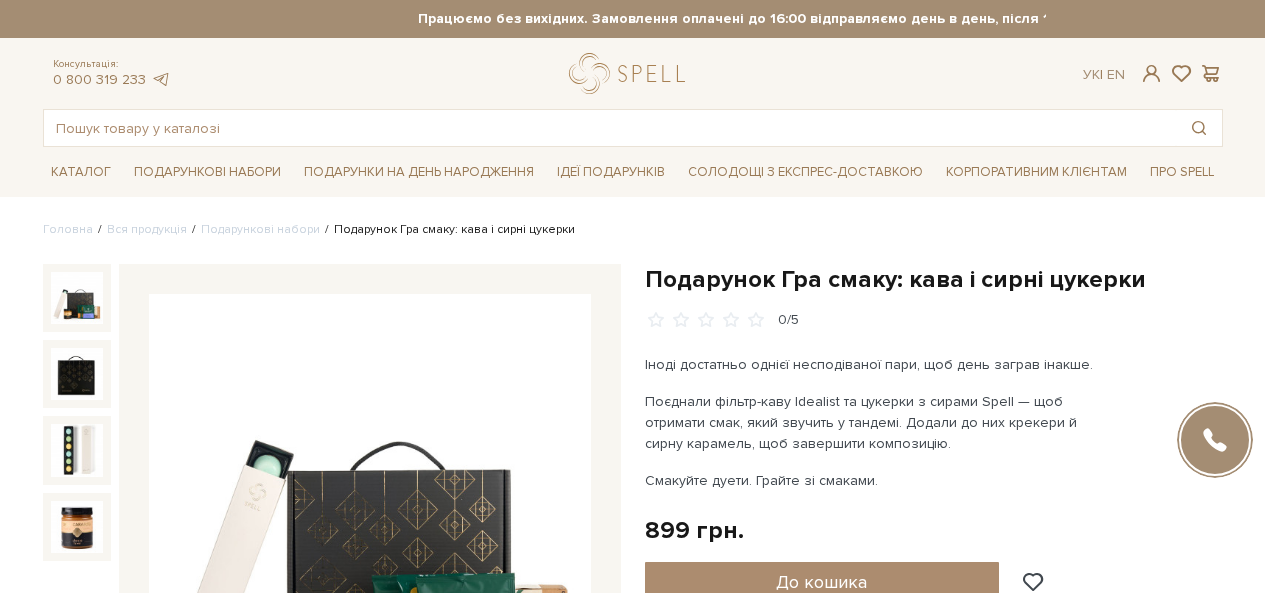 scroll, scrollTop: 0, scrollLeft: 0, axis: both 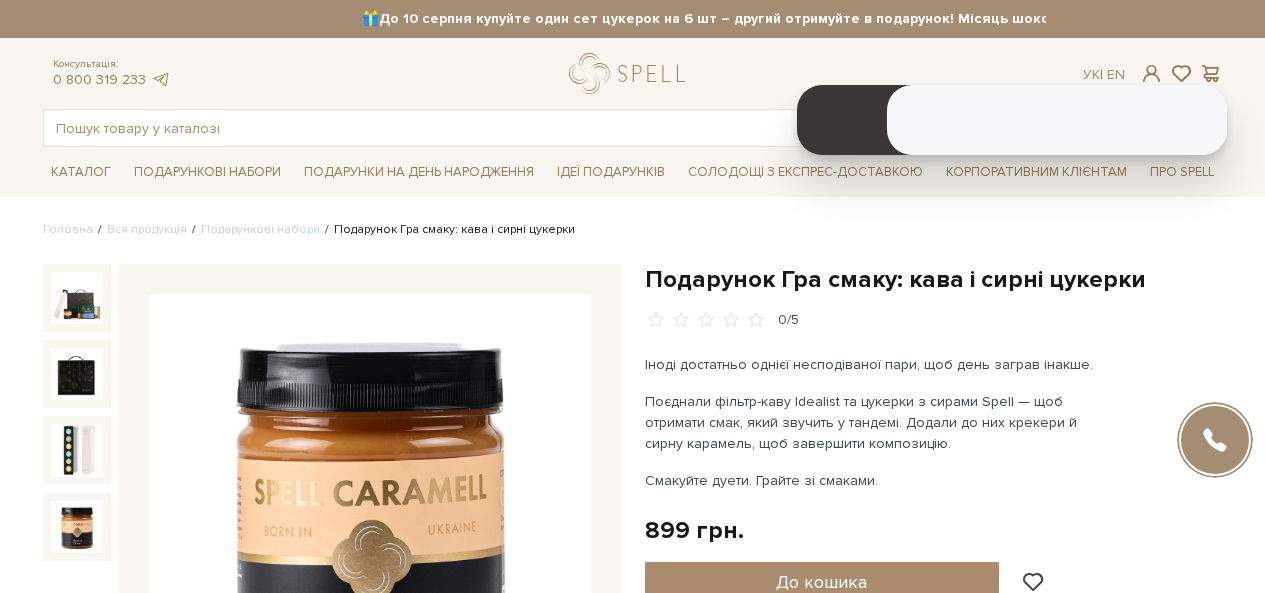 click on "Подарункові набори
SALE
Корпоративним клієнтам
Доставка і оплата
Консультація: 0 800 319 233
Передзвонити мені
Ук                 |
En
|
🎁До 10 серпня купуйте один сет цукерок на 6 шт – другий отримуйте в подарунок! Місяць шоколаду в Spell:  обрати свій сет >>
обрати свій сет >>
| |" at bounding box center (632, 1554) 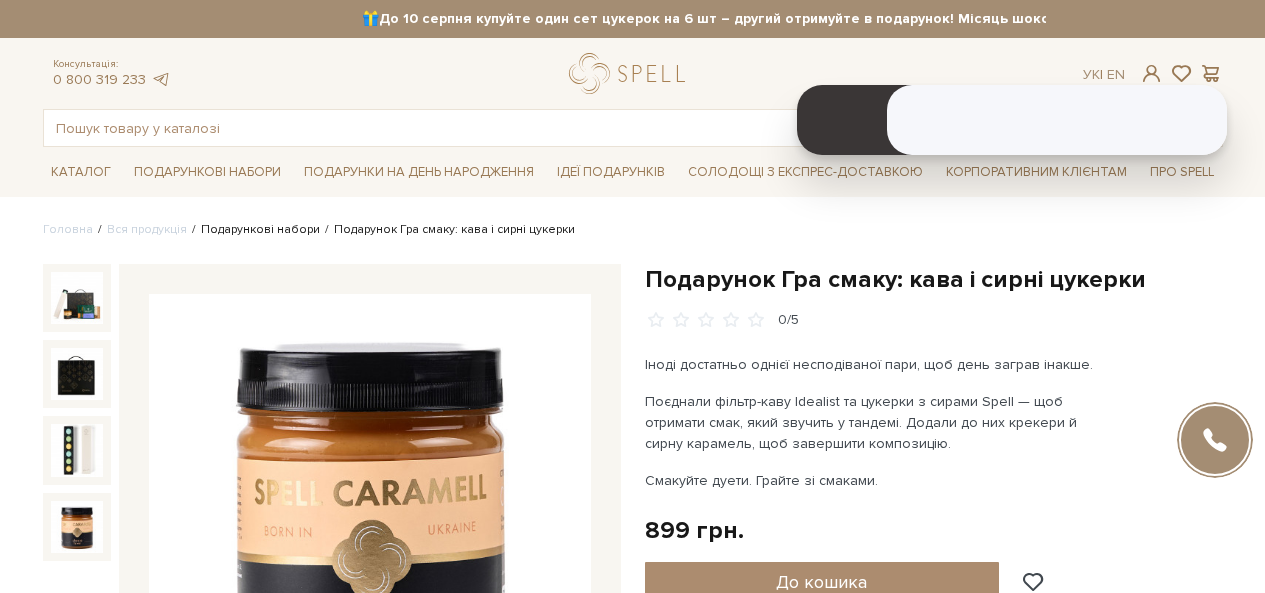 click on "Подарункові набори" at bounding box center (260, 229) 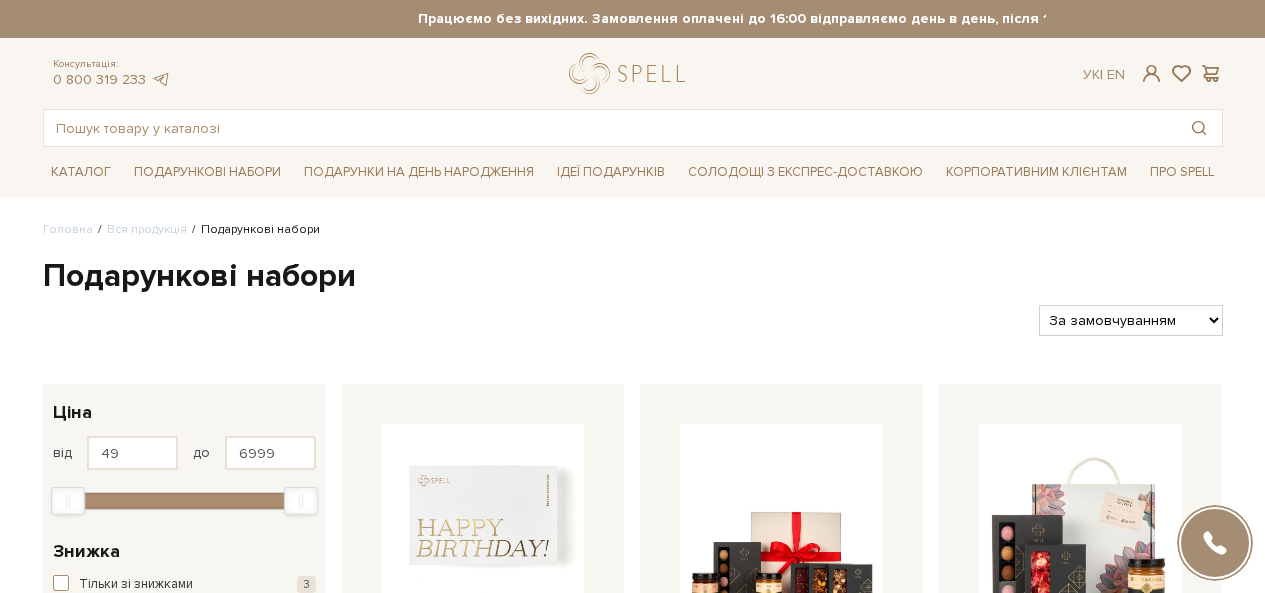 drag, startPoint x: 0, startPoint y: 0, endPoint x: 1121, endPoint y: 332, distance: 1169.13 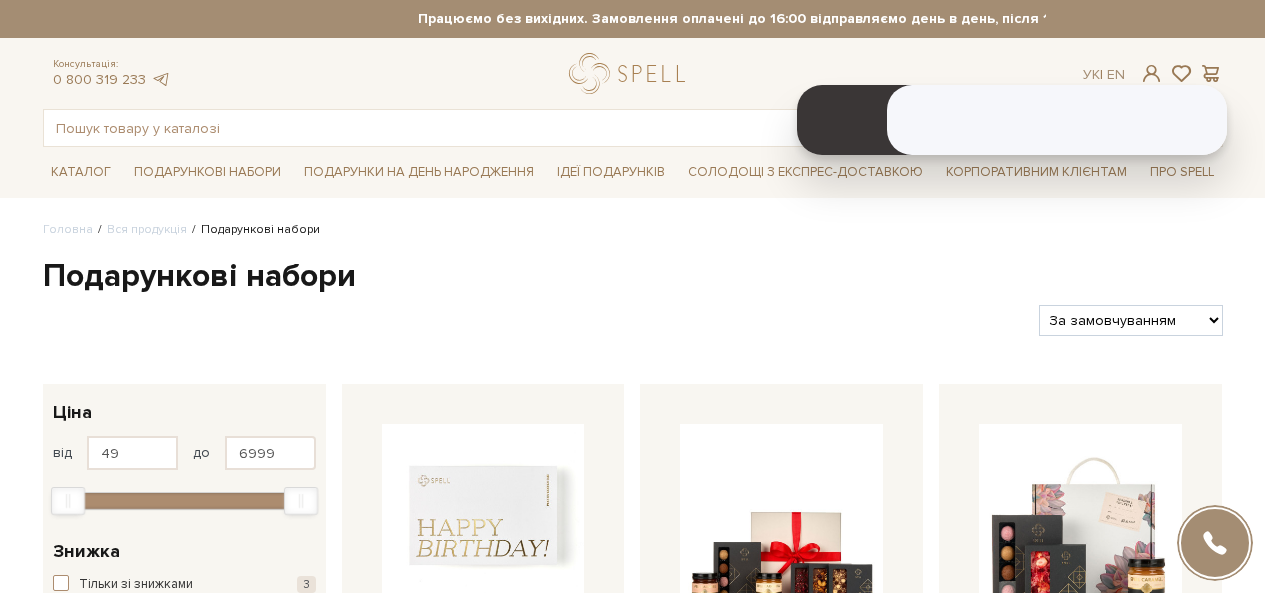 scroll, scrollTop: 0, scrollLeft: 0, axis: both 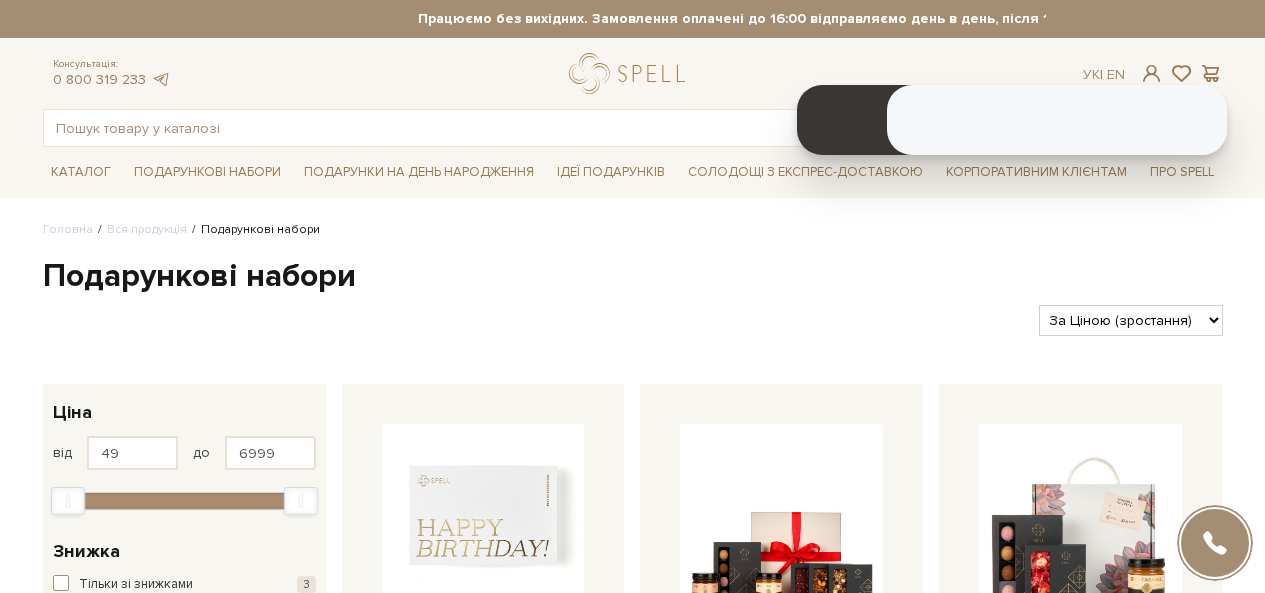 click on "За замовчуванням
За Ціною (зростання)
За Ціною (зменшення)
Новинки
За популярністю" at bounding box center [1130, 320] 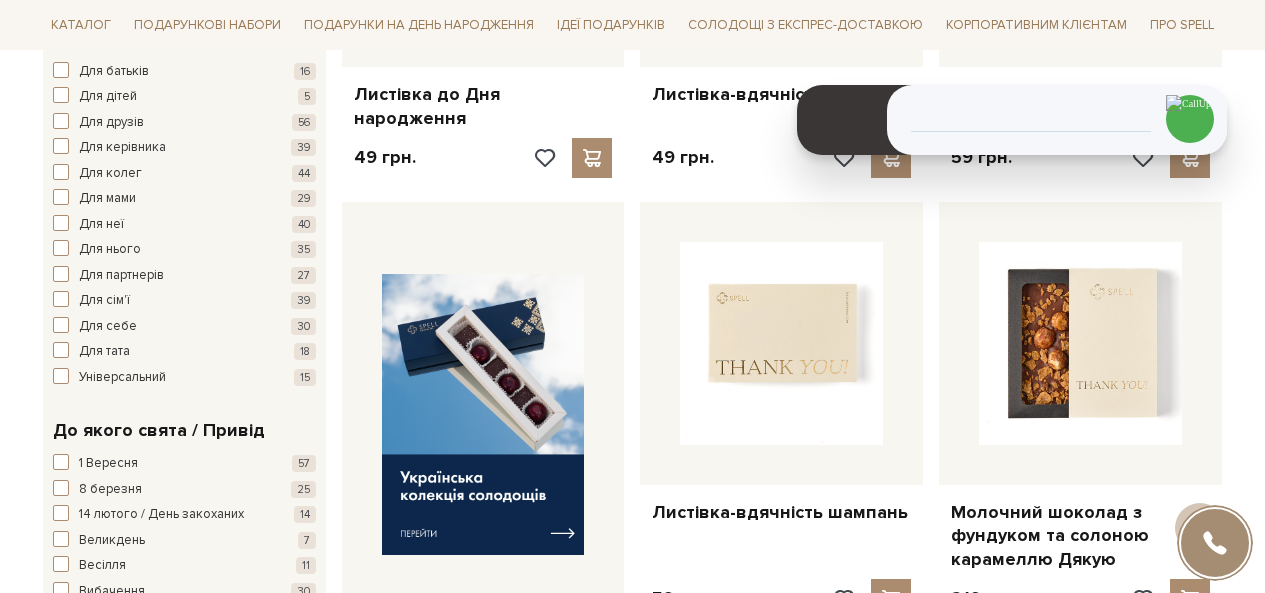scroll, scrollTop: 1200, scrollLeft: 0, axis: vertical 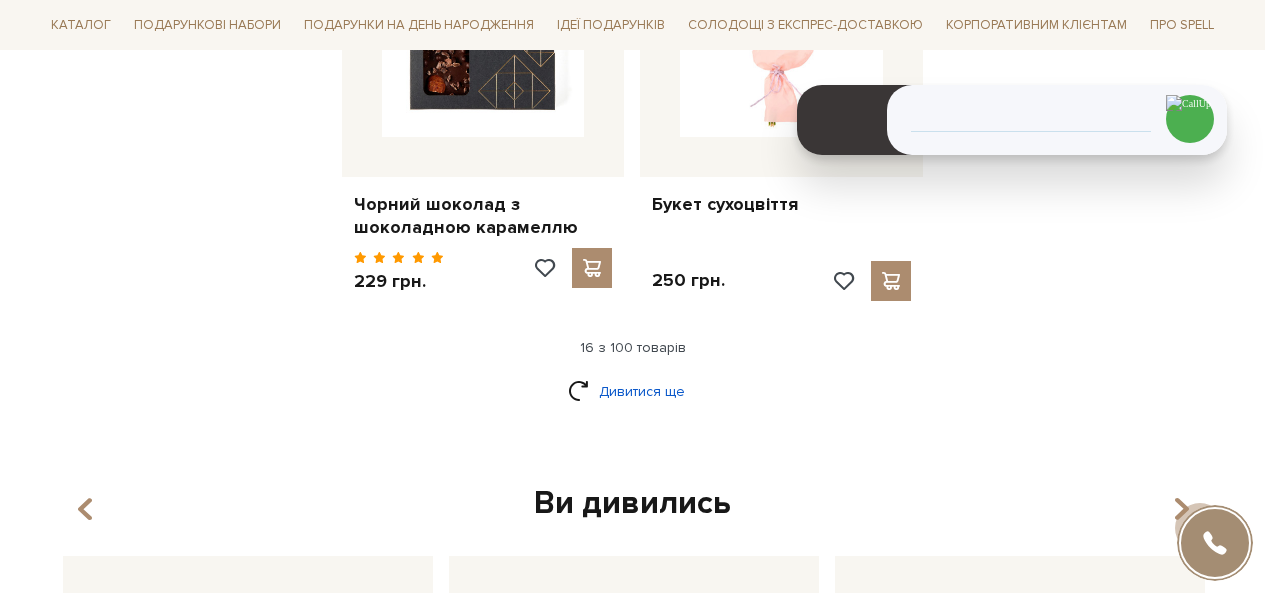 click on "Дивитися ще" at bounding box center (633, 391) 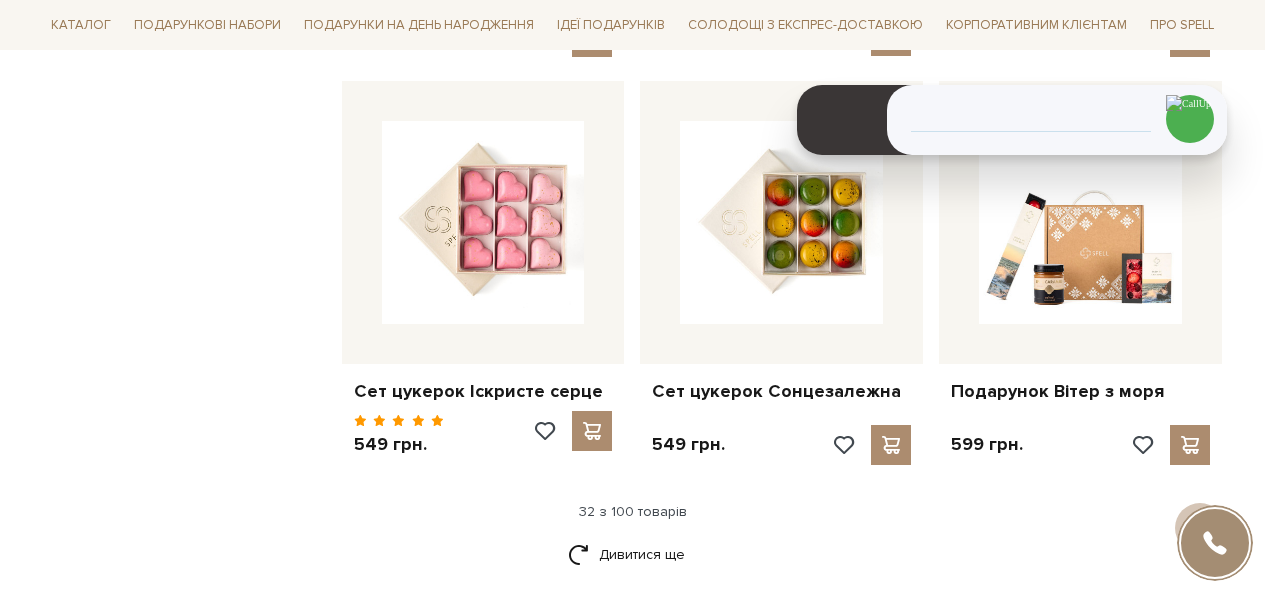 scroll, scrollTop: 4800, scrollLeft: 0, axis: vertical 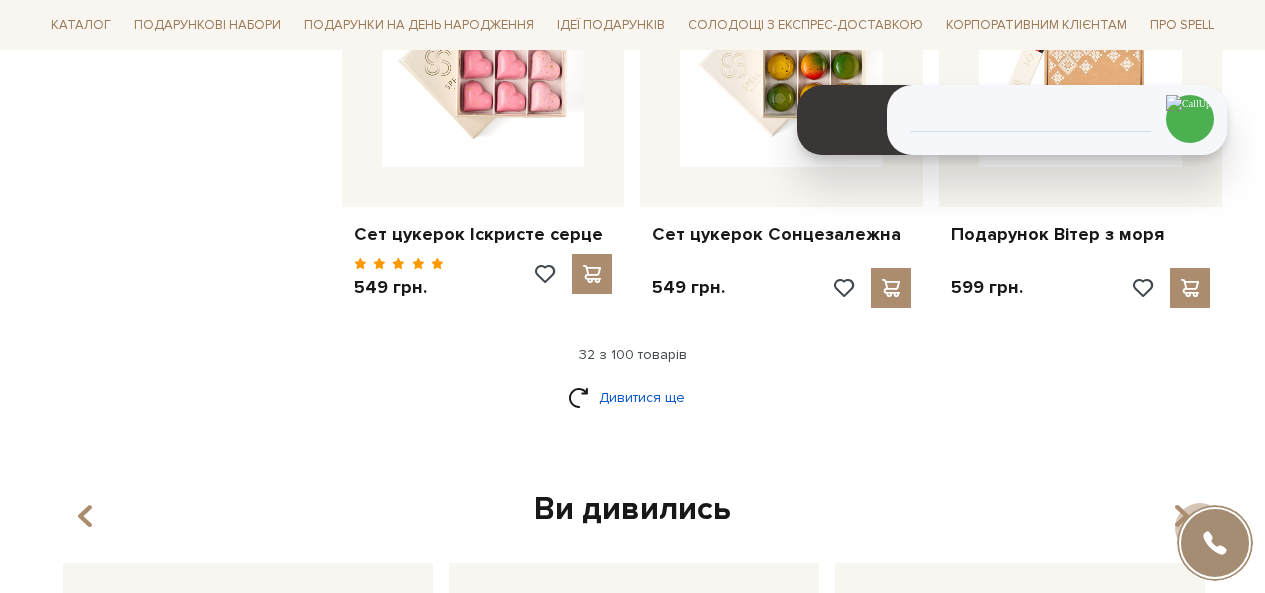click on "Дивитися ще" at bounding box center (633, 397) 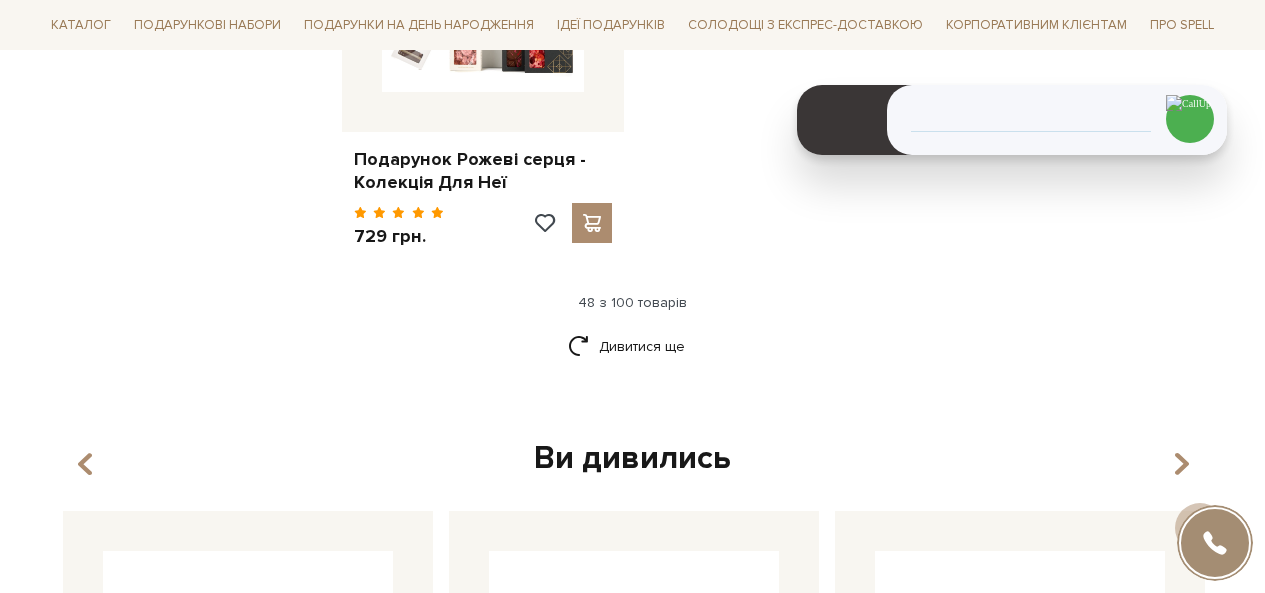 scroll, scrollTop: 7400, scrollLeft: 0, axis: vertical 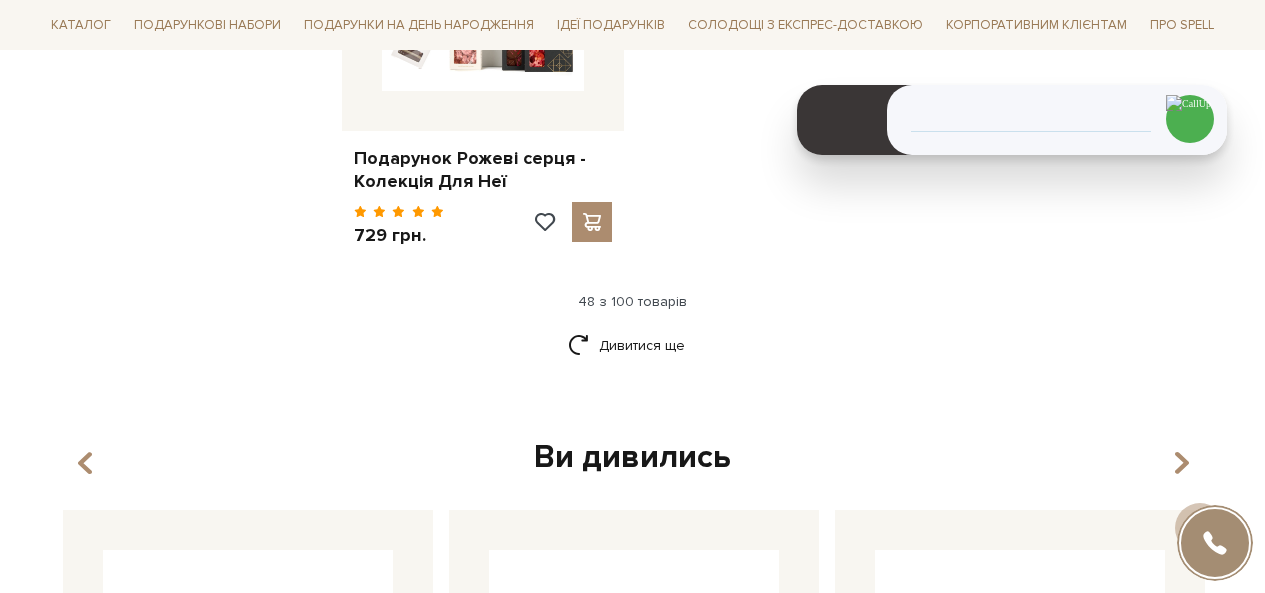 click on "Фільтр
49
-  7,0 тис.
грн.
Ціна
від
49
до
6999
49  2 тис. 4 тис. 5 тис. 7 тис.
Виберіть фільтри
Знижка
3 16" at bounding box center [633, -3298] 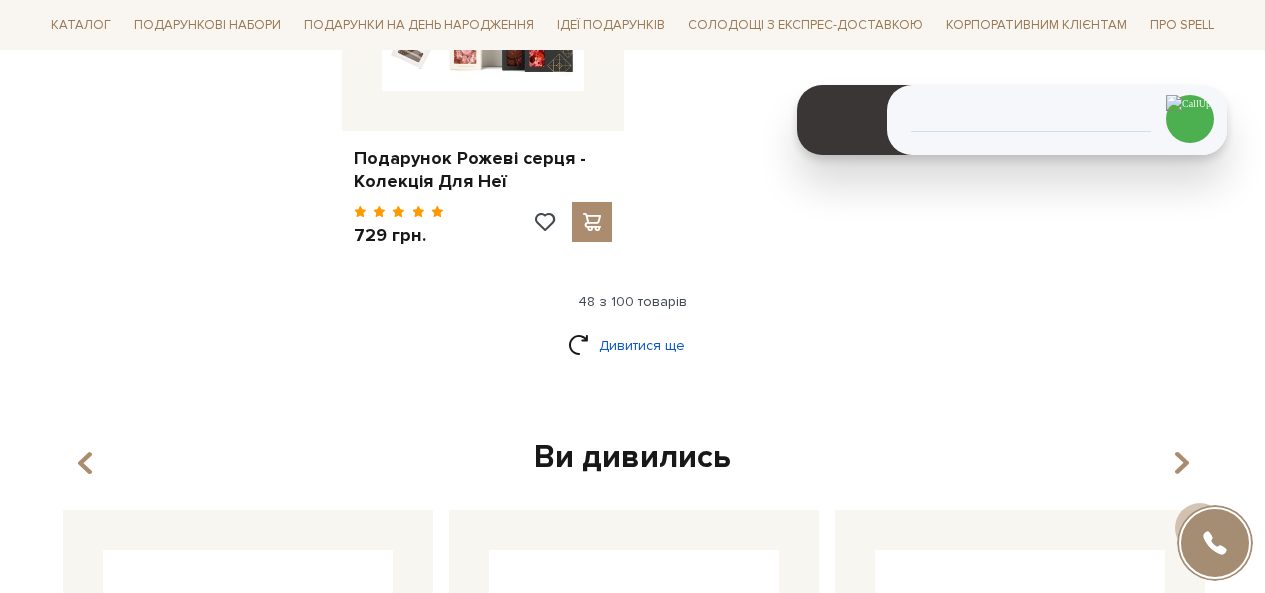 click on "Дивитися ще" at bounding box center [633, 345] 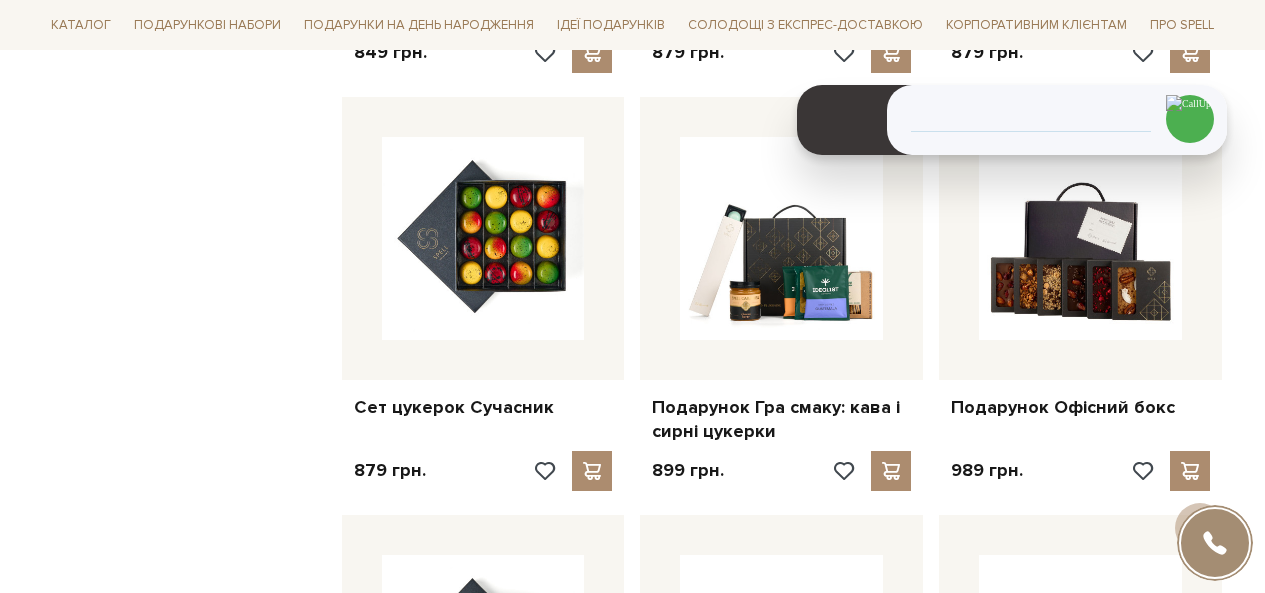 scroll, scrollTop: 8400, scrollLeft: 0, axis: vertical 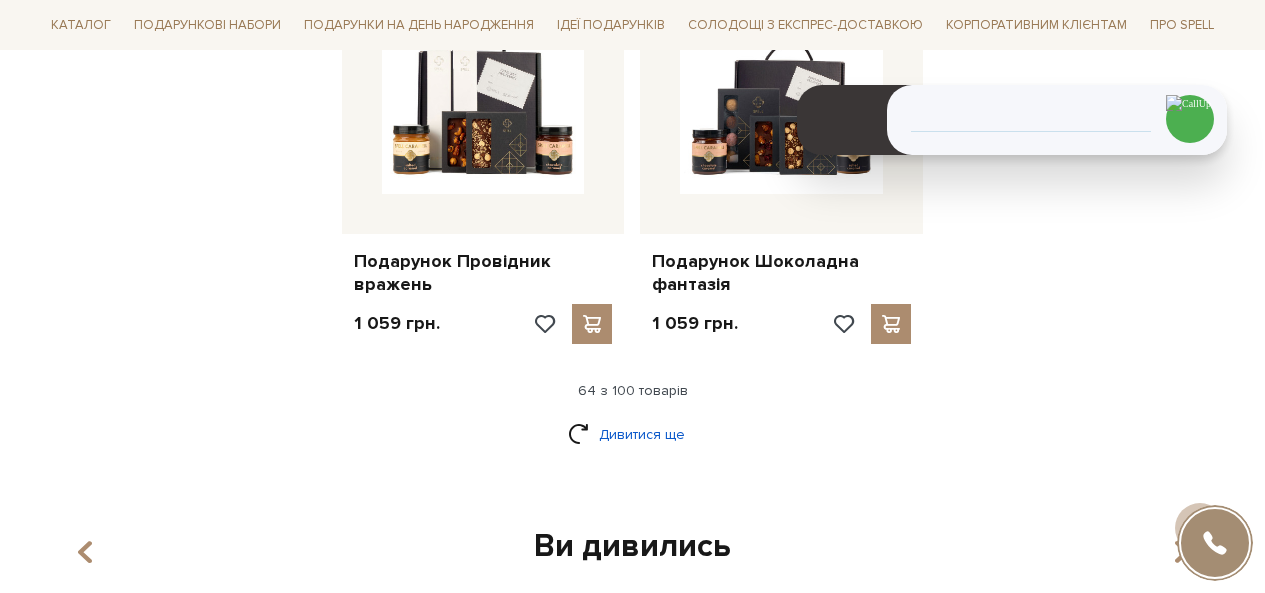 click on "Дивитися ще" at bounding box center (633, 434) 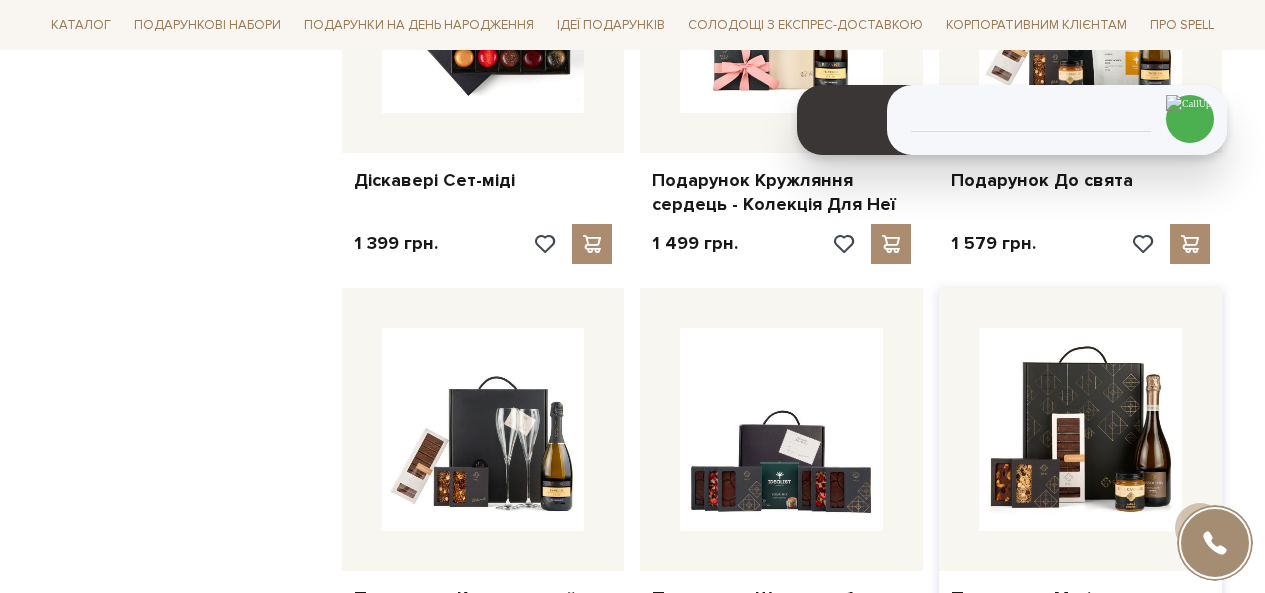 scroll, scrollTop: 10400, scrollLeft: 0, axis: vertical 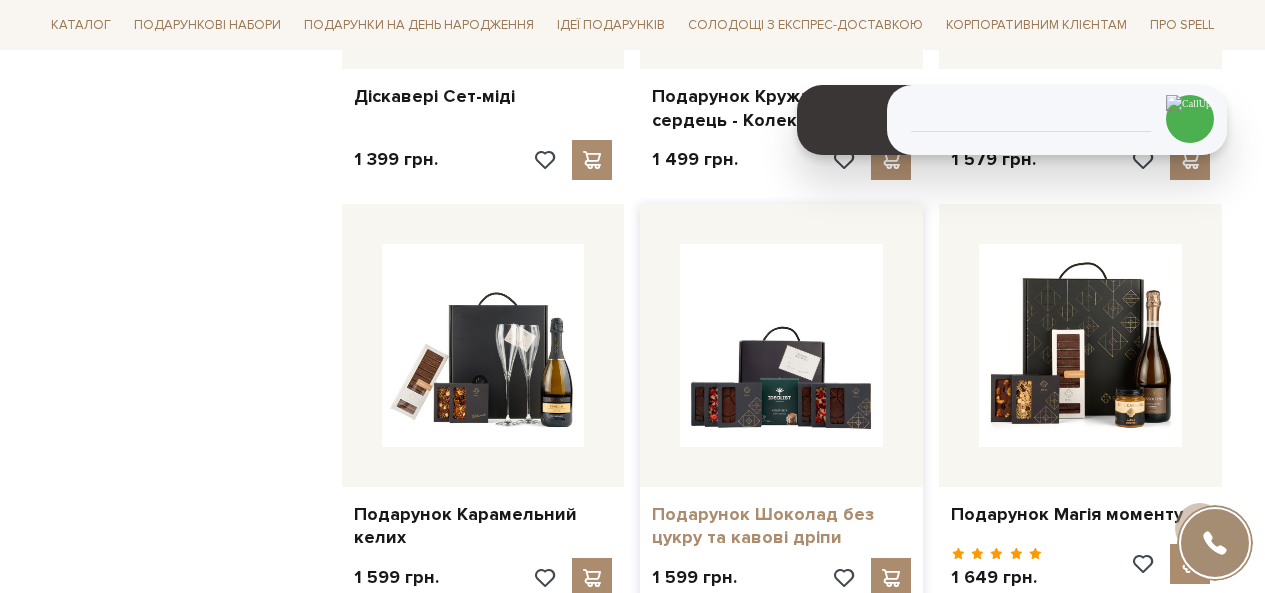click on "Подарунок Шоколад без цукру та кавові дріпи" at bounding box center [781, 526] 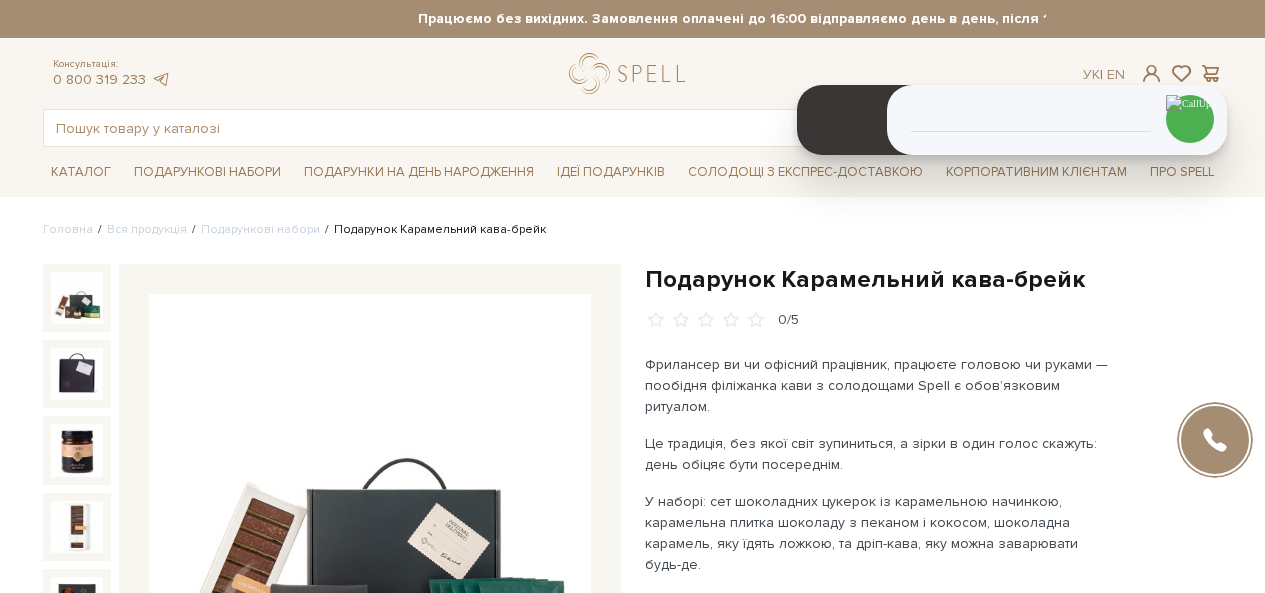 scroll, scrollTop: 0, scrollLeft: 0, axis: both 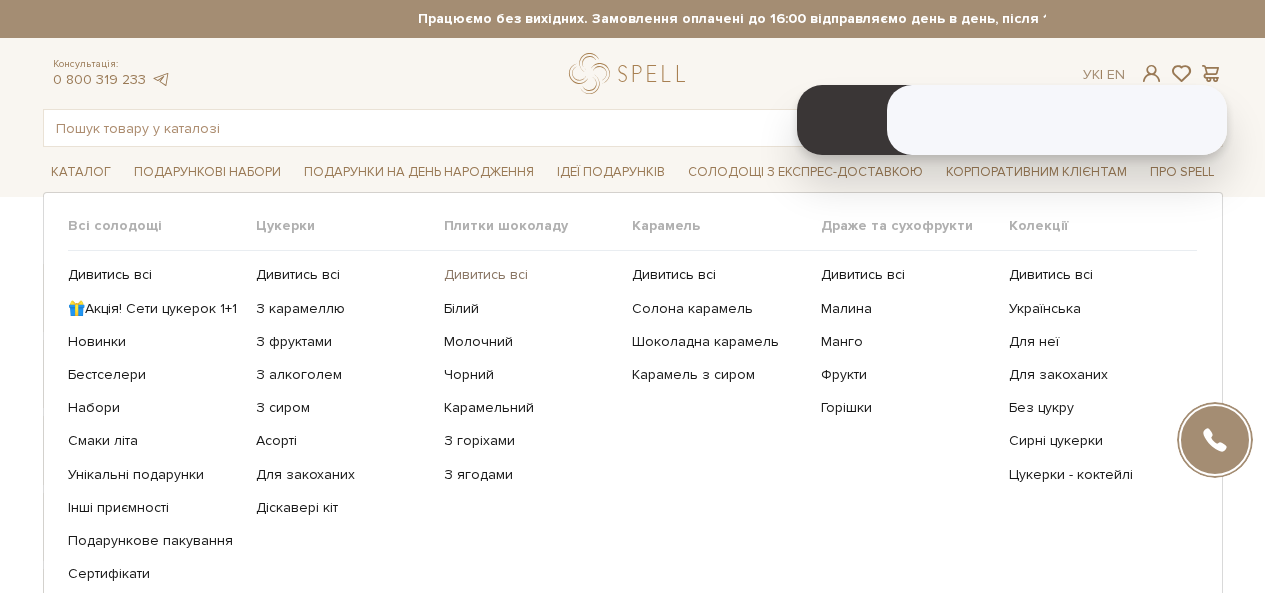 click on "Дивитись всі" at bounding box center [530, 275] 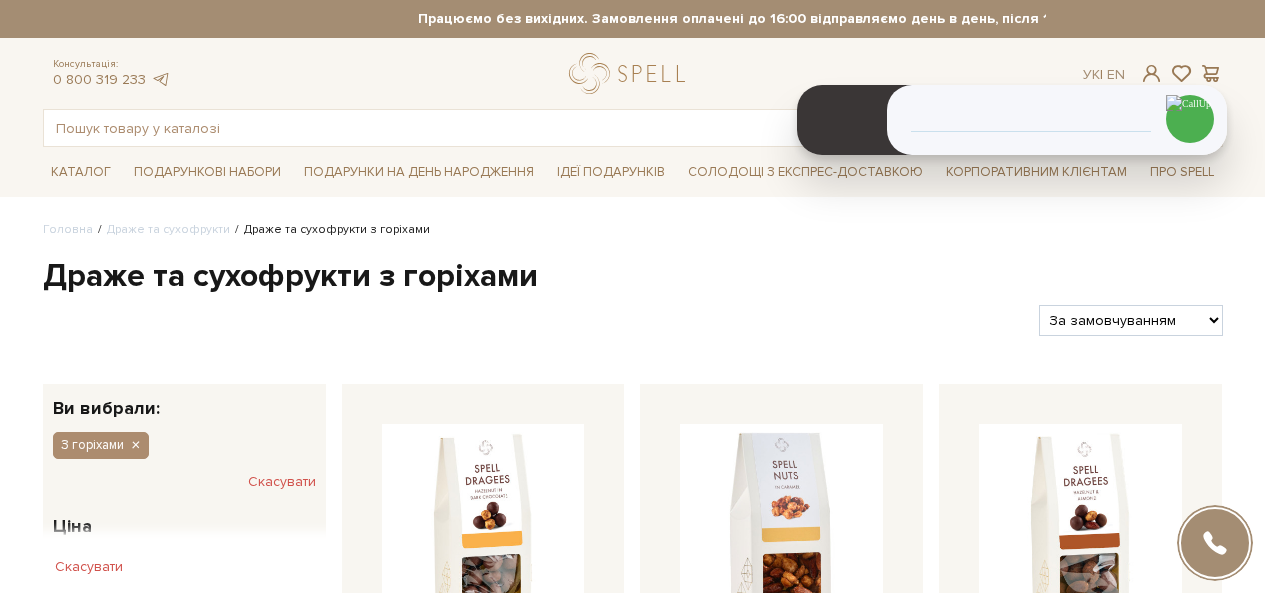 scroll, scrollTop: 0, scrollLeft: 0, axis: both 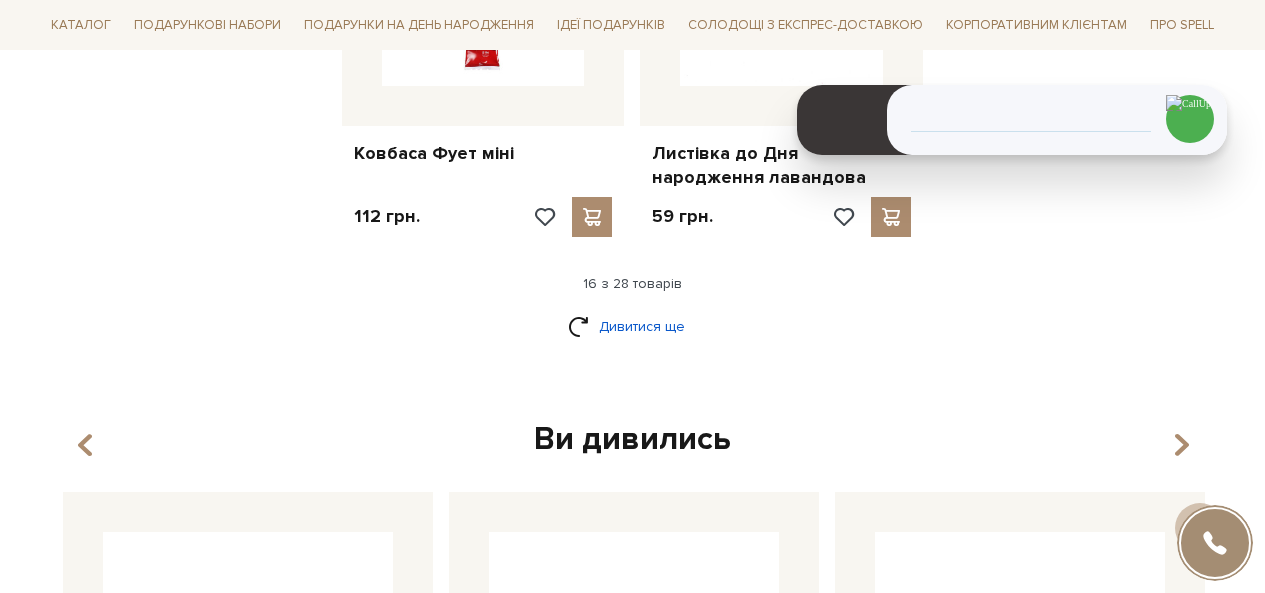 click on "Дивитися ще" at bounding box center (633, 326) 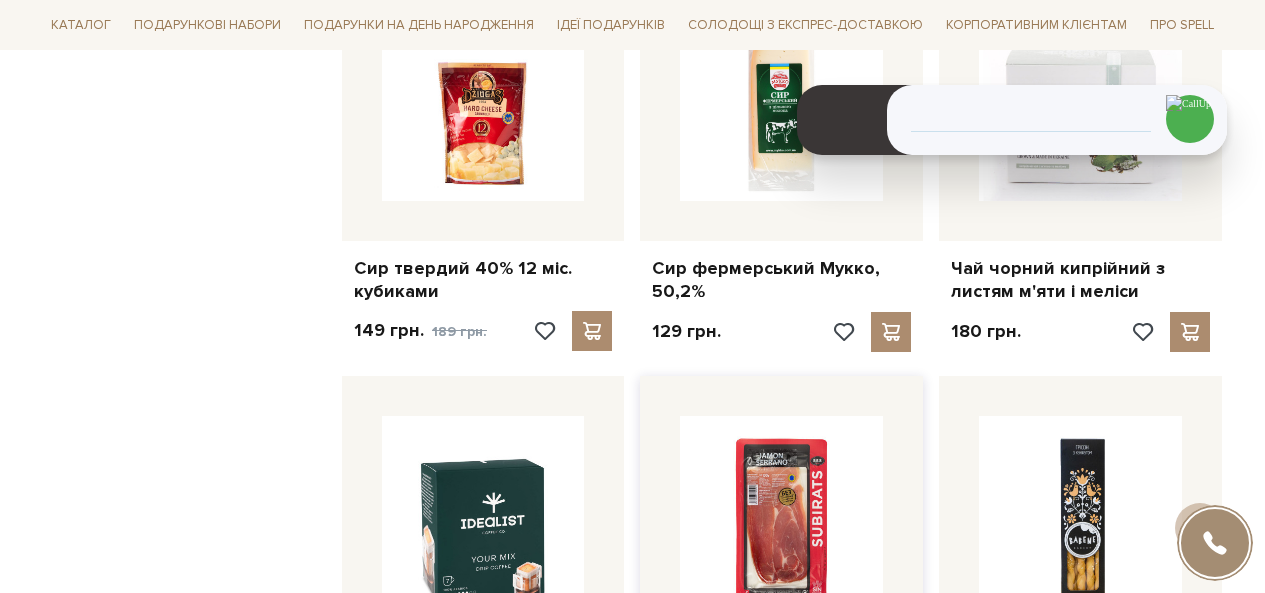 scroll, scrollTop: 3600, scrollLeft: 0, axis: vertical 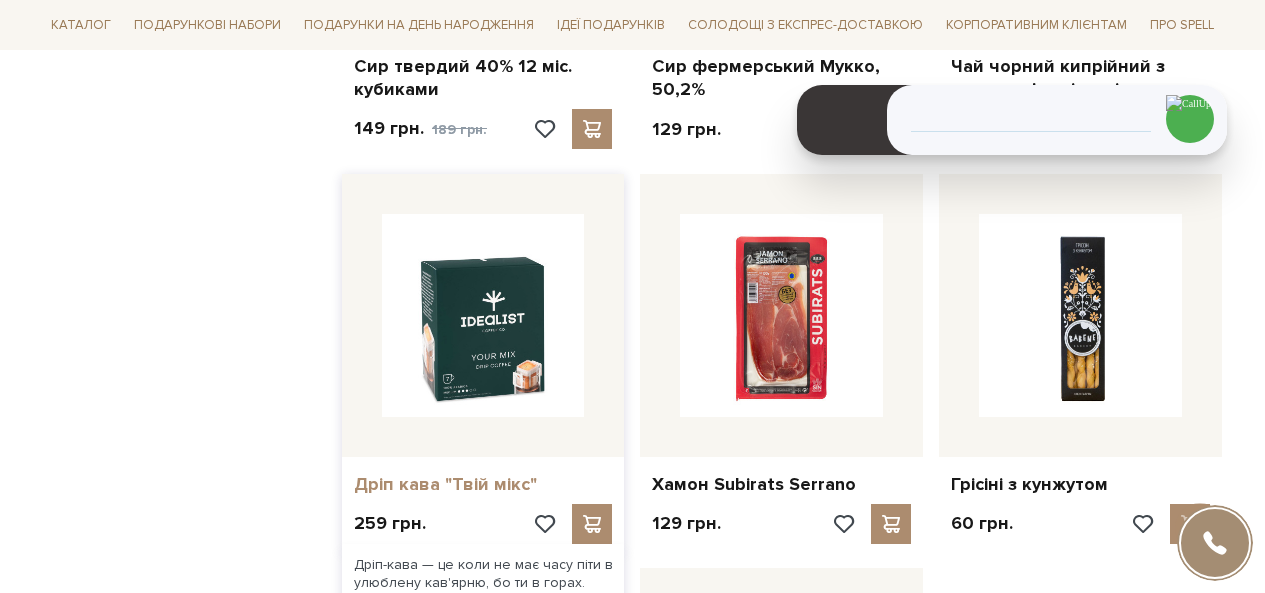 click on "Дріп кава "Твій мікс"" at bounding box center (483, 484) 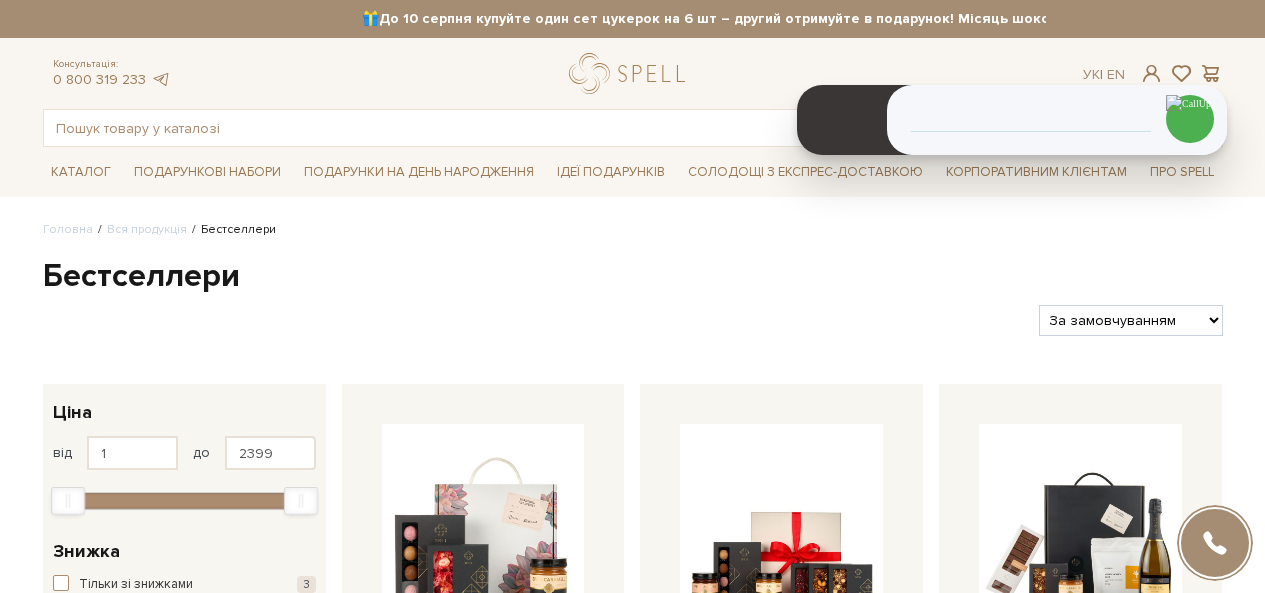 scroll, scrollTop: 0, scrollLeft: 0, axis: both 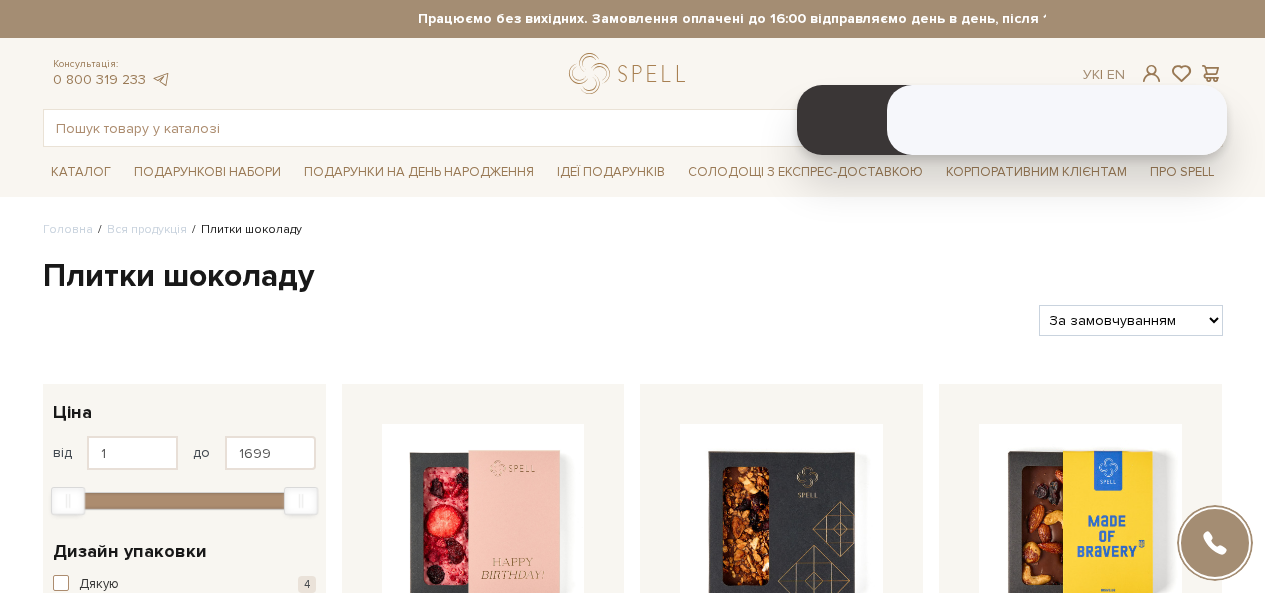 select on "https://spellchocolate.com/our-productions/plitki-shokoladu/?sort=p.price&order=ASC" 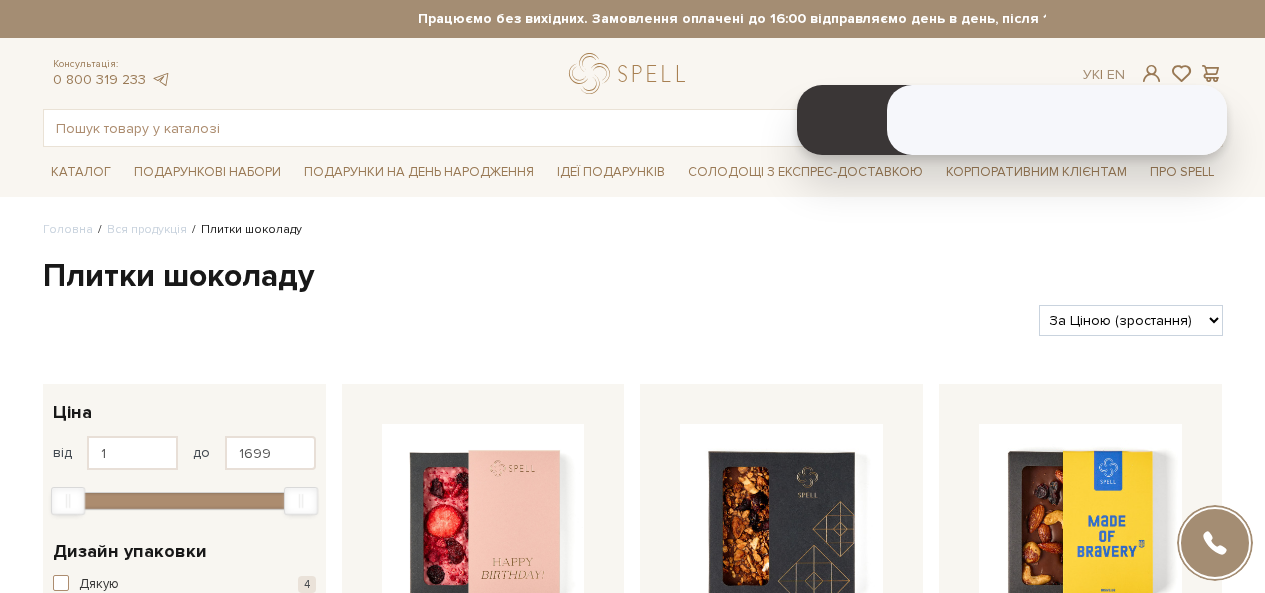 click on "За замовчуванням
За Ціною (зростання)
За Ціною (зменшення)
Новинки
За популярністю" at bounding box center [1130, 320] 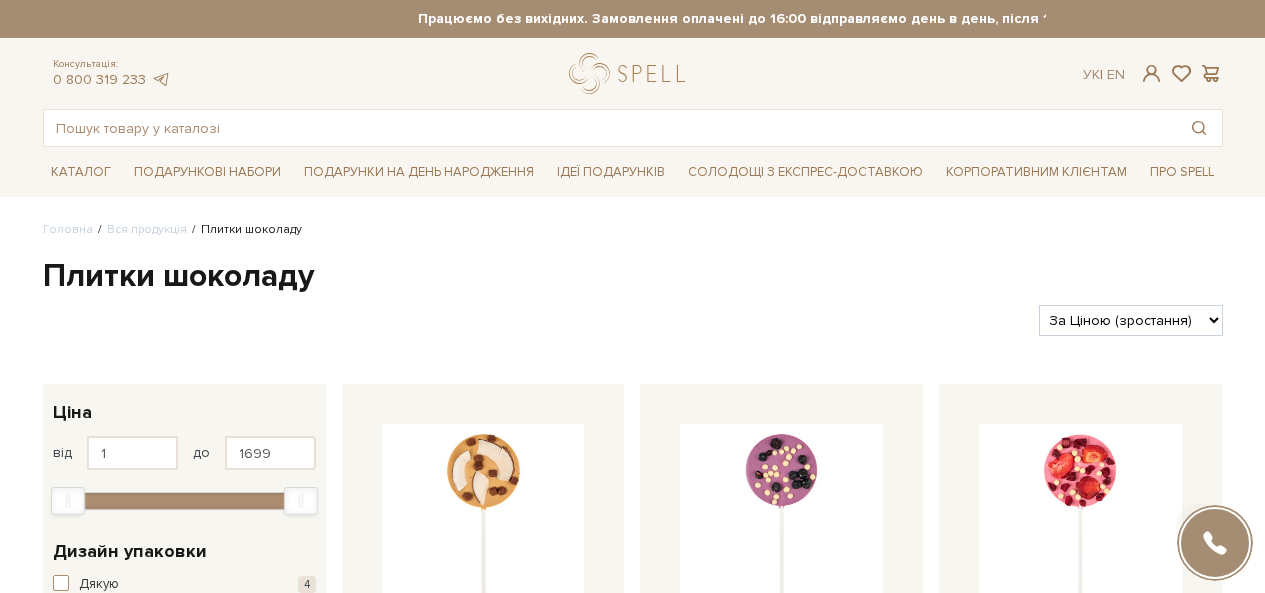 scroll, scrollTop: 700, scrollLeft: 0, axis: vertical 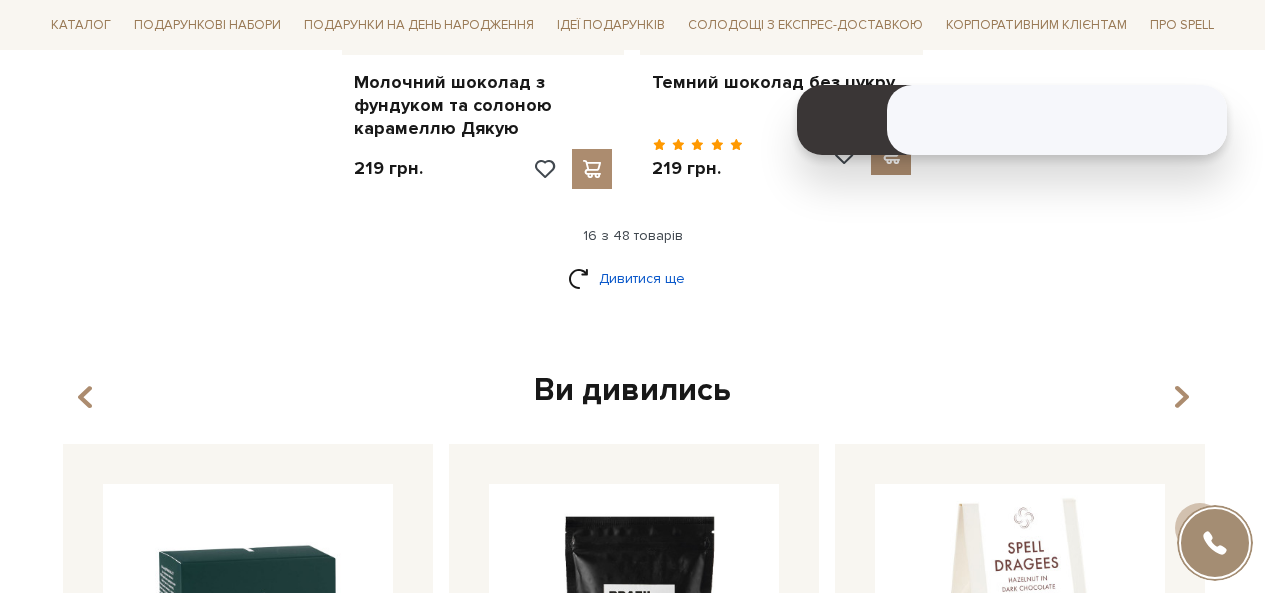 click on "Дивитися ще" at bounding box center (633, 278) 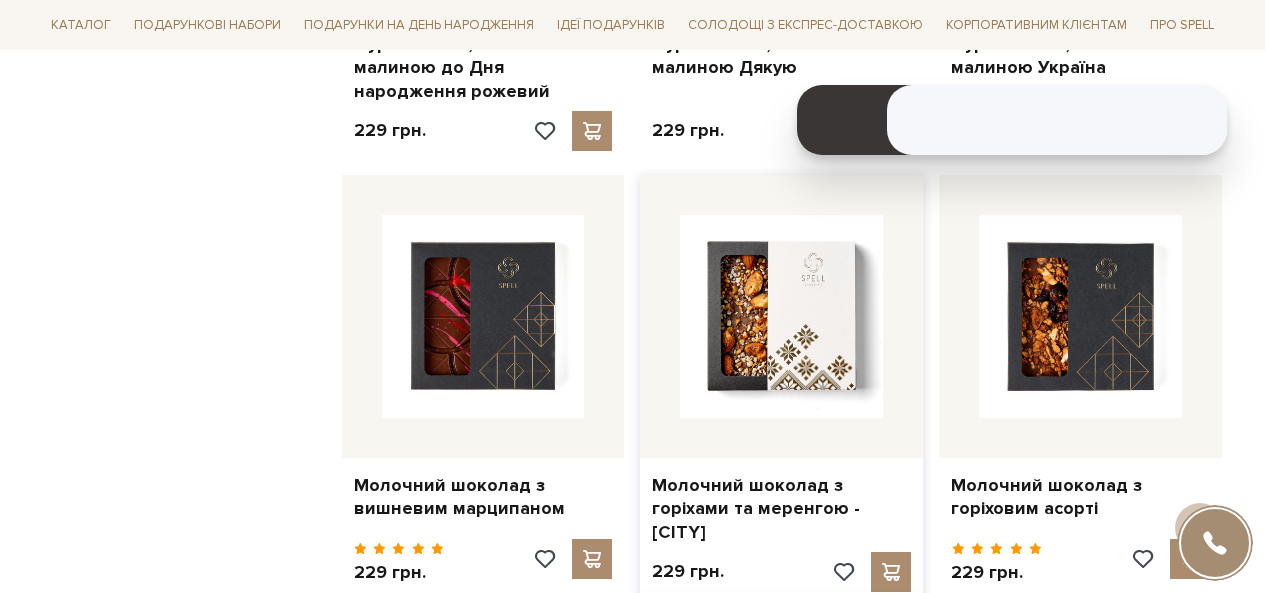 scroll, scrollTop: 3800, scrollLeft: 0, axis: vertical 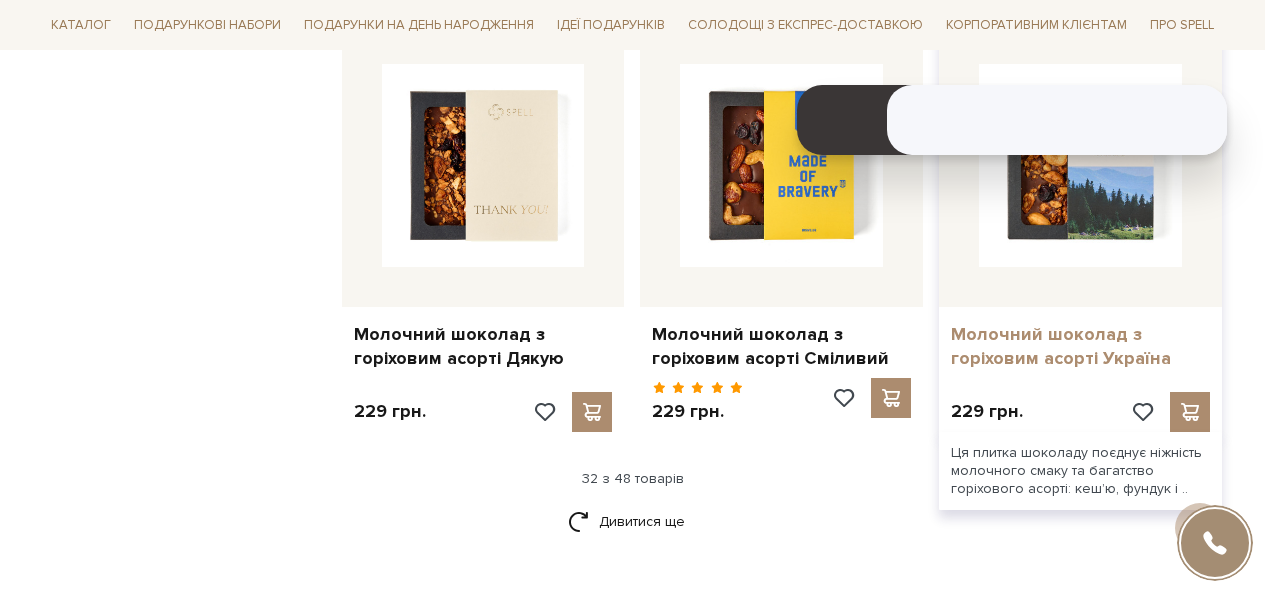 click on "Молочний шоколад з горіховим асорті Україна" at bounding box center [1080, 346] 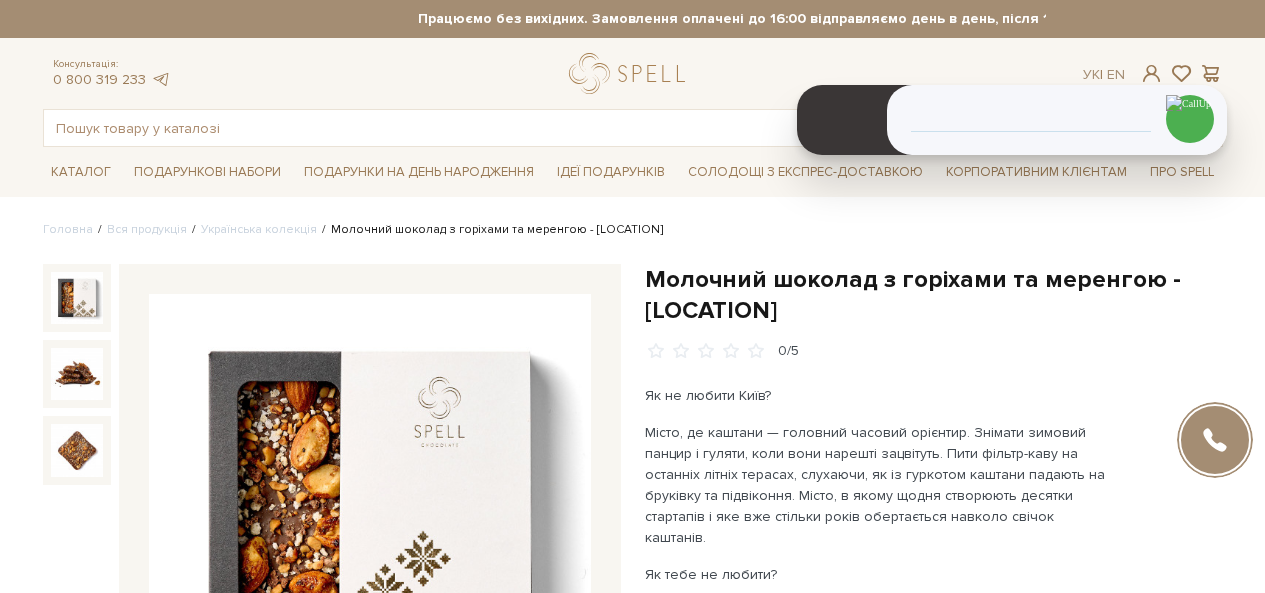 scroll, scrollTop: 0, scrollLeft: 0, axis: both 